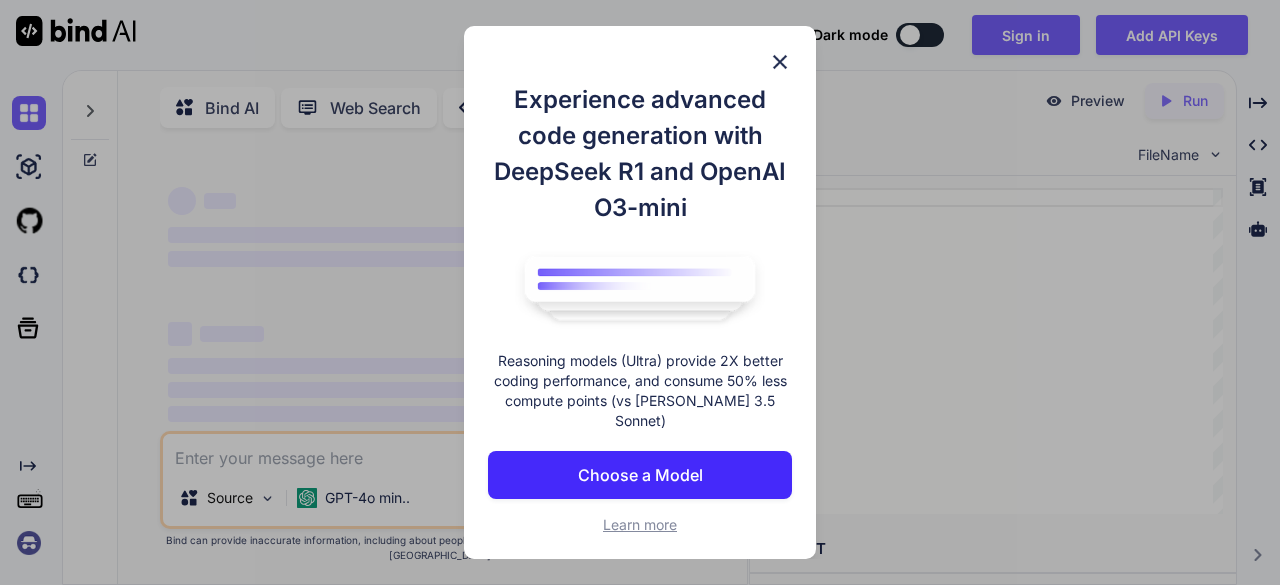 scroll, scrollTop: 0, scrollLeft: 0, axis: both 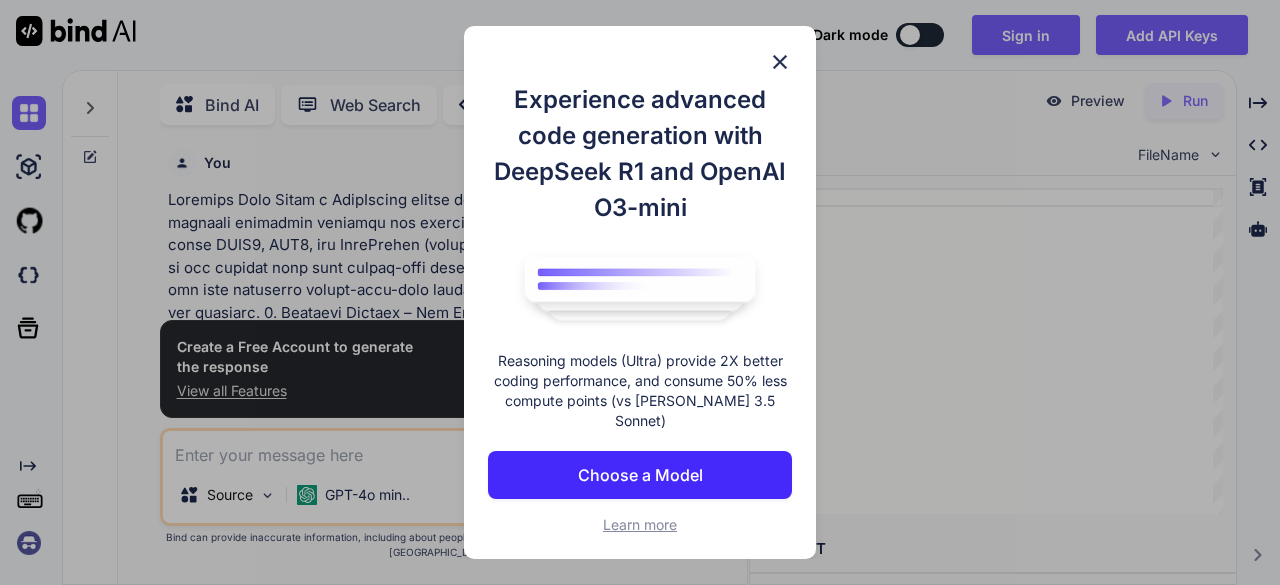 type on "x" 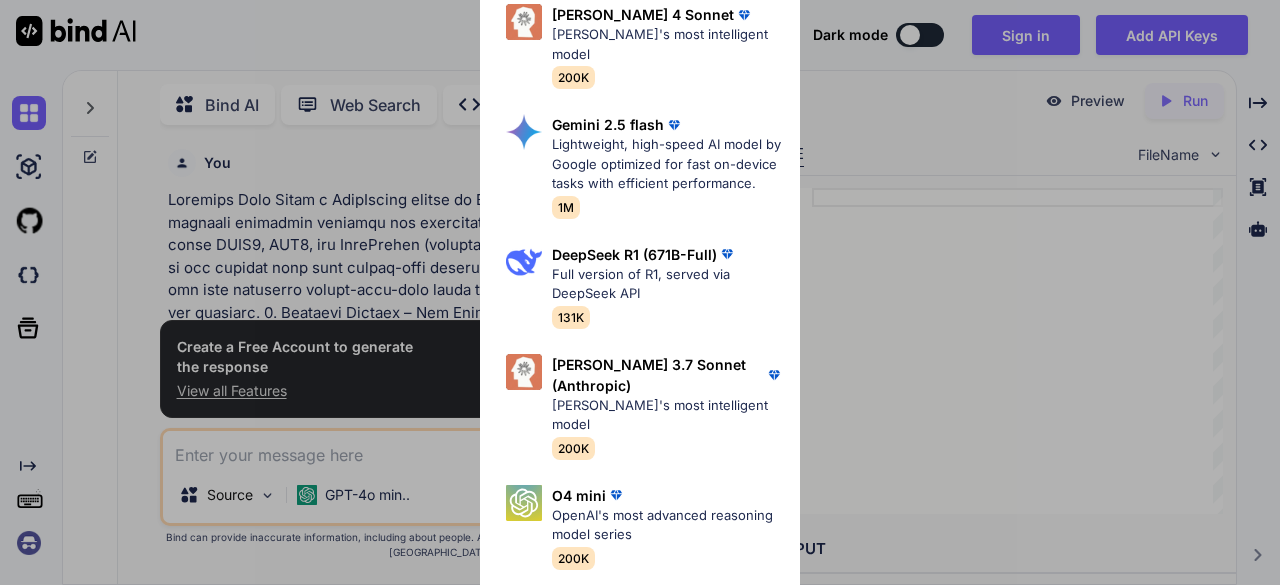 scroll, scrollTop: 328, scrollLeft: 0, axis: vertical 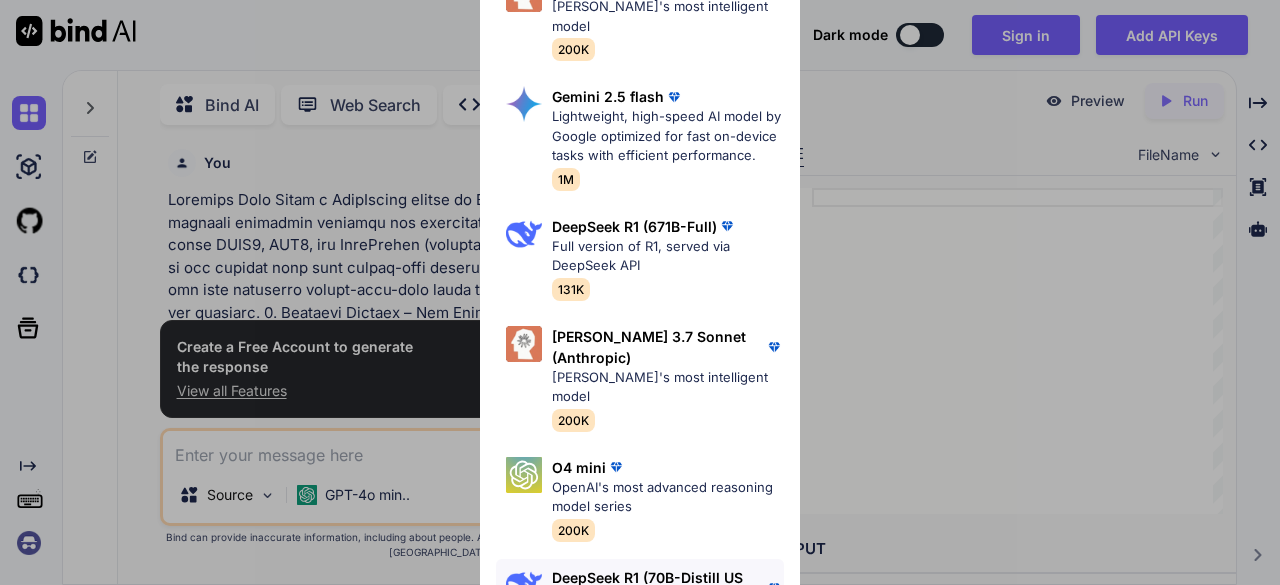 click on "DeepSeek R1 (70B-Distill US Hosted)" at bounding box center (658, 588) 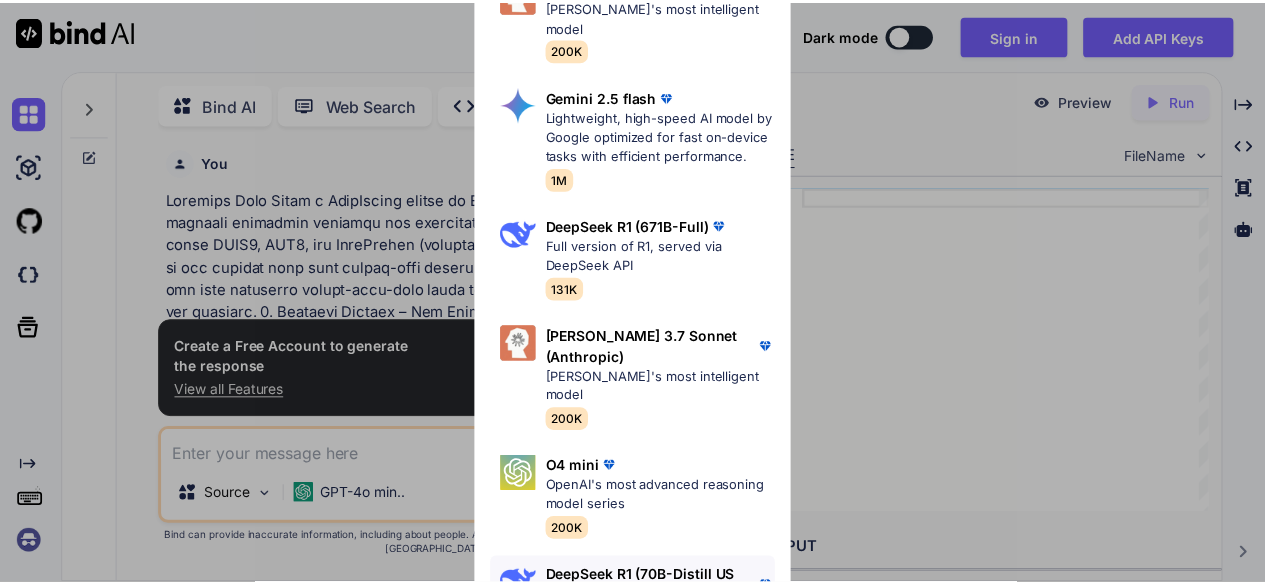 scroll, scrollTop: 0, scrollLeft: 0, axis: both 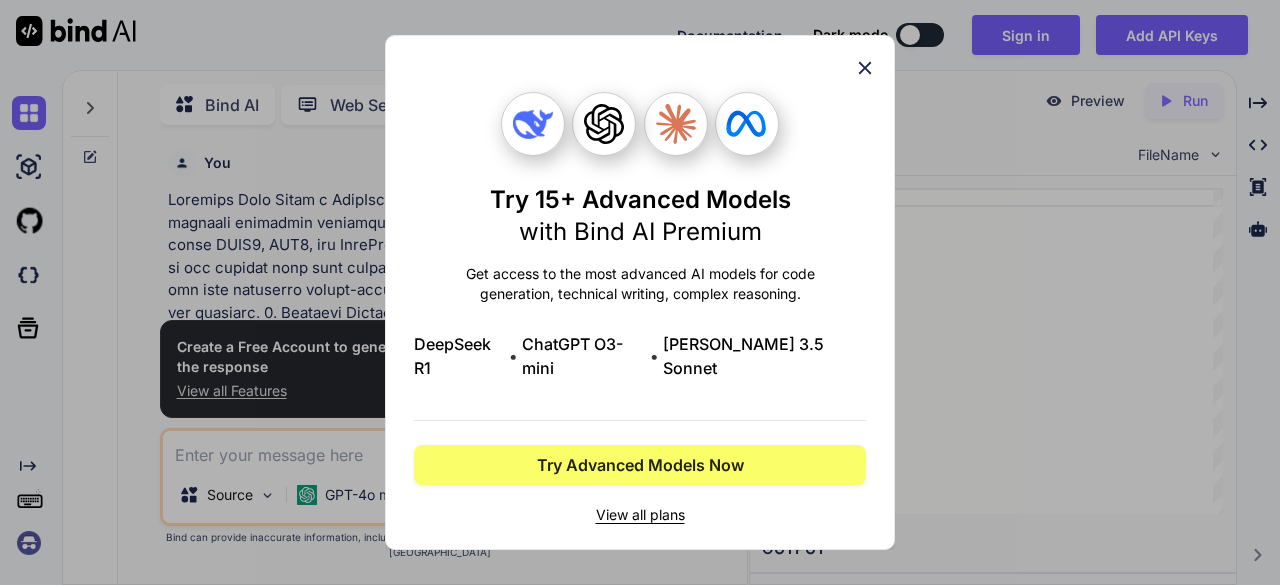 click on "View all plans" at bounding box center [640, 515] 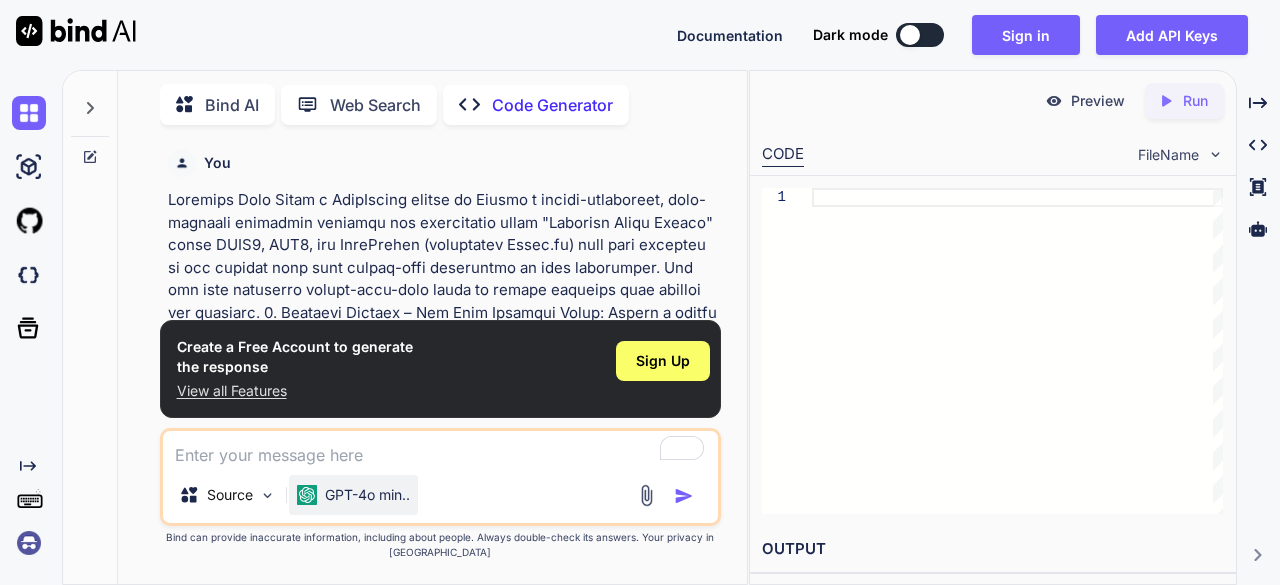 click on "GPT-4o min.." at bounding box center [367, 495] 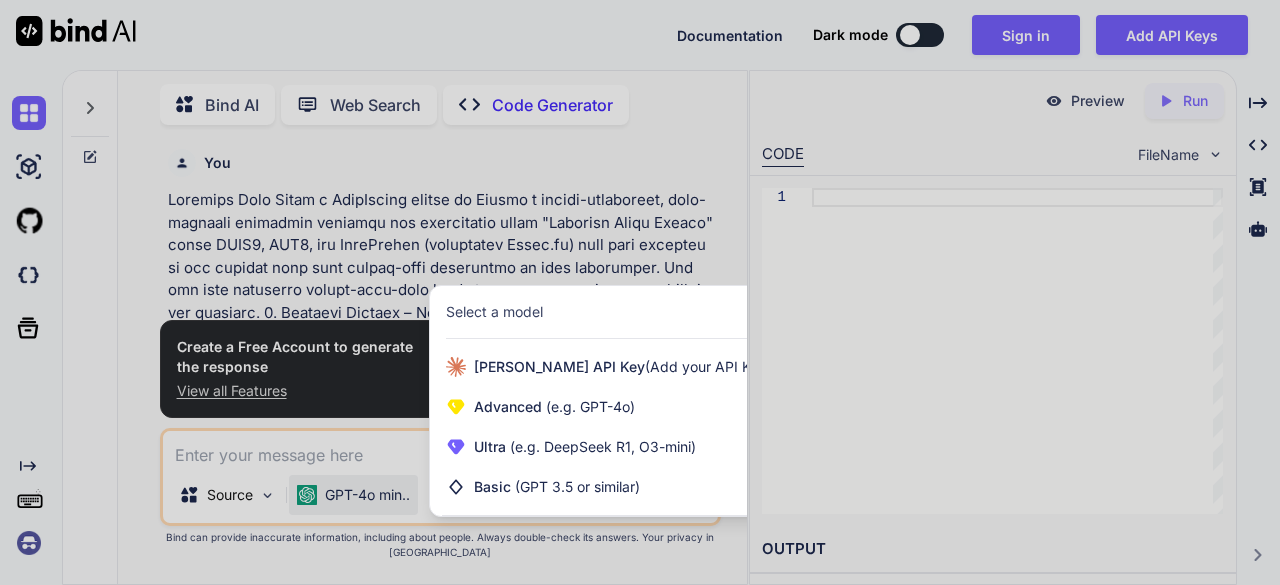 click at bounding box center [640, 292] 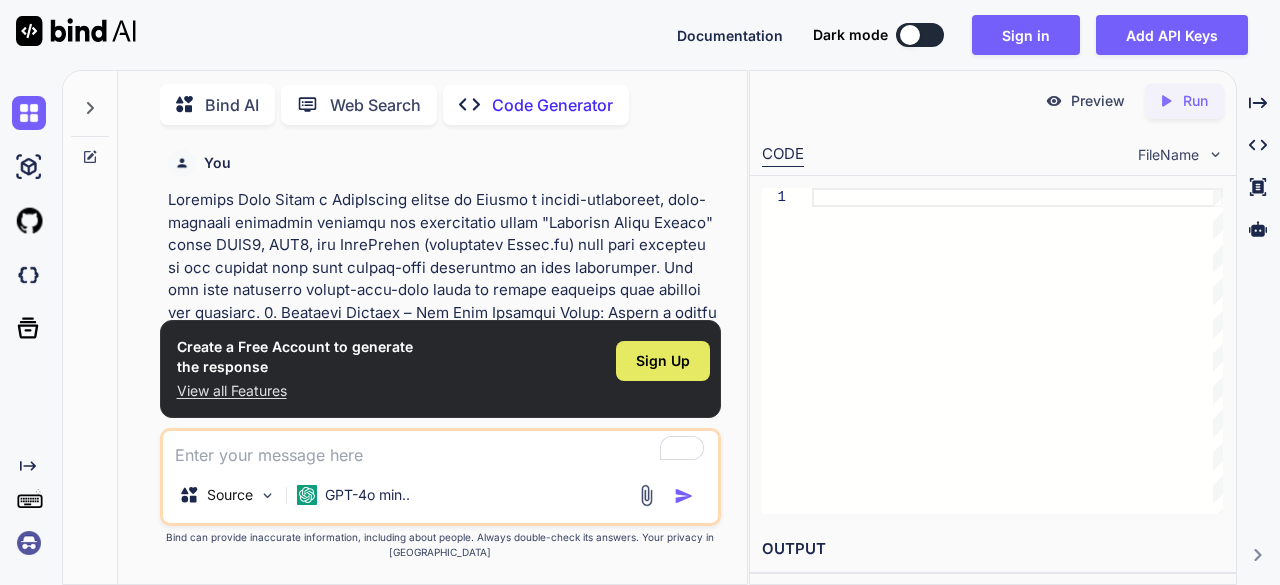 click on "Sign Up" at bounding box center (663, 361) 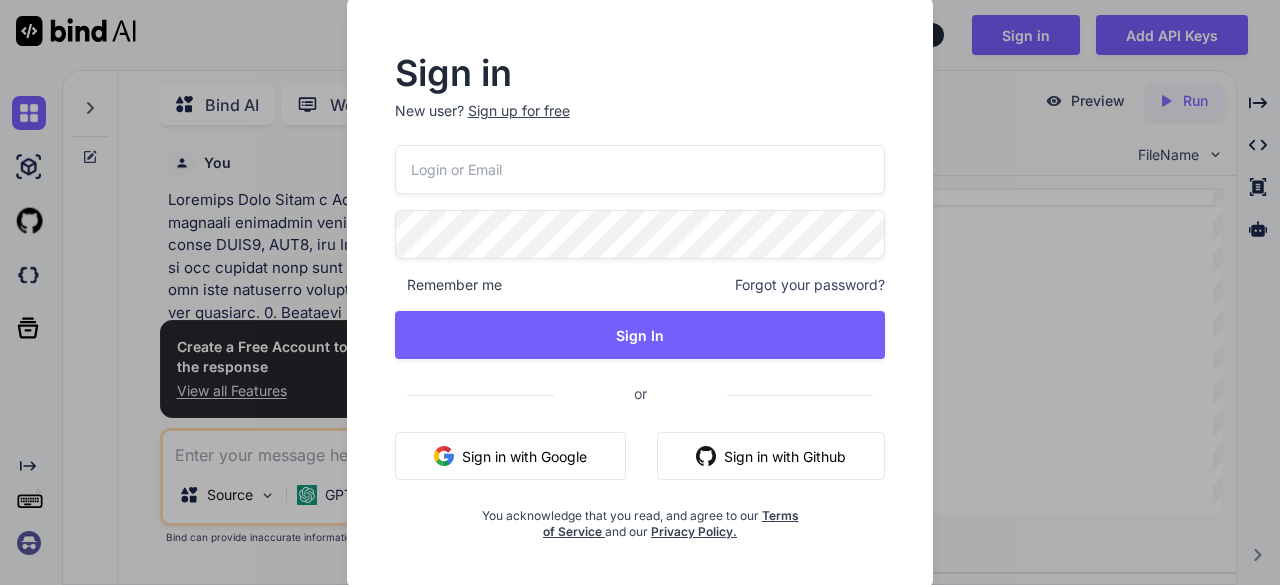 click on "Sign in with Google" at bounding box center (510, 456) 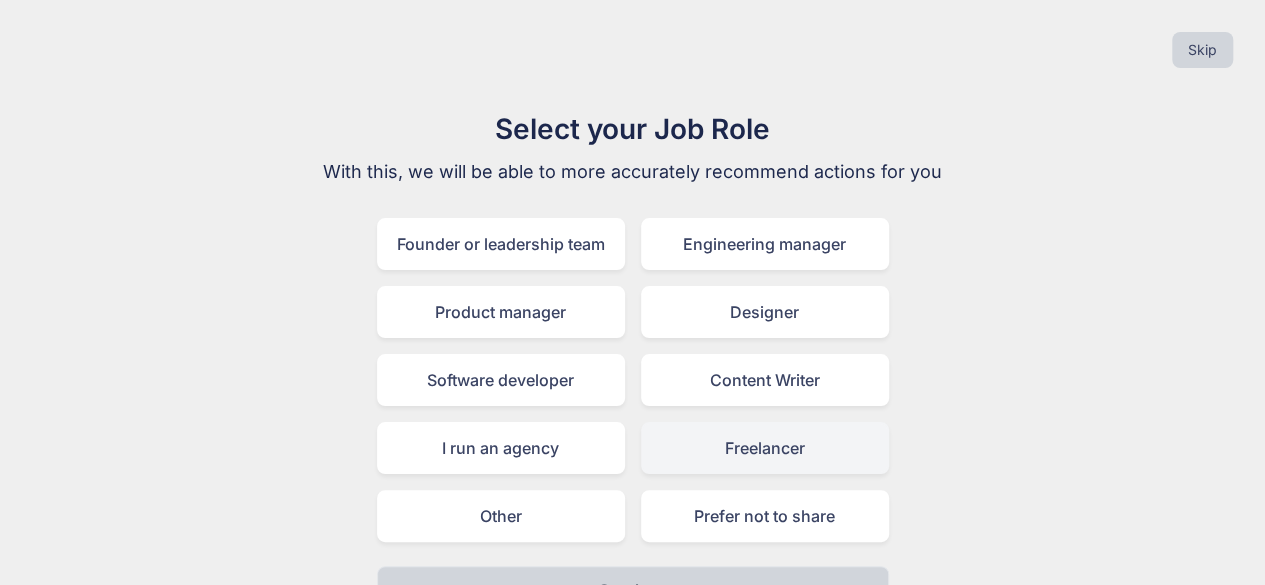 click on "Freelancer" at bounding box center (765, 448) 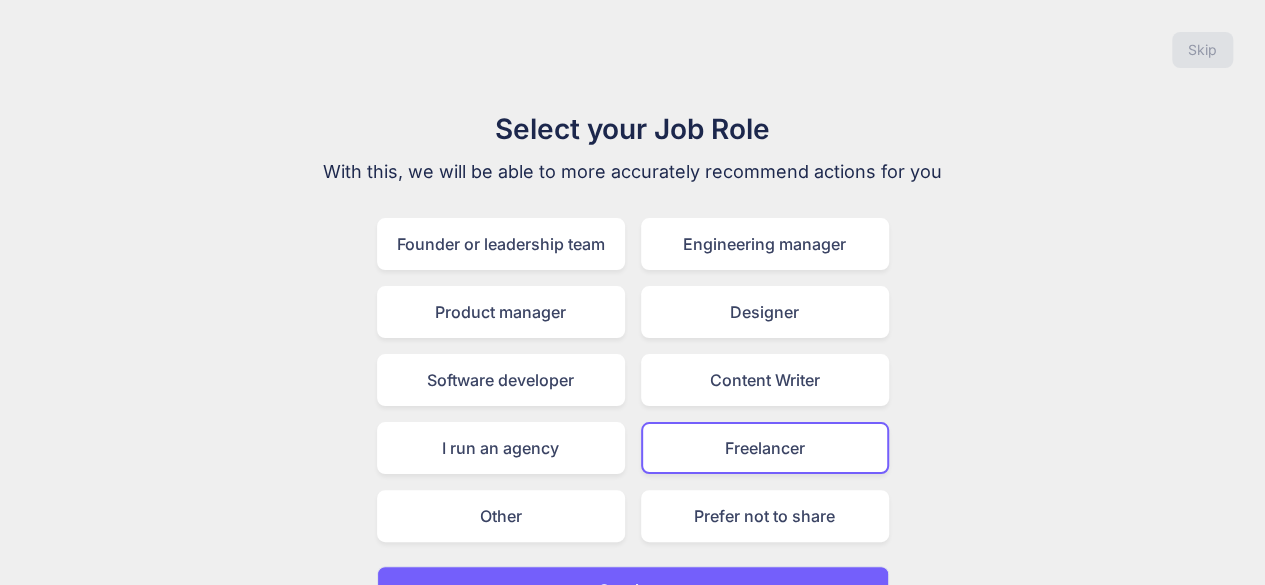 scroll, scrollTop: 44, scrollLeft: 0, axis: vertical 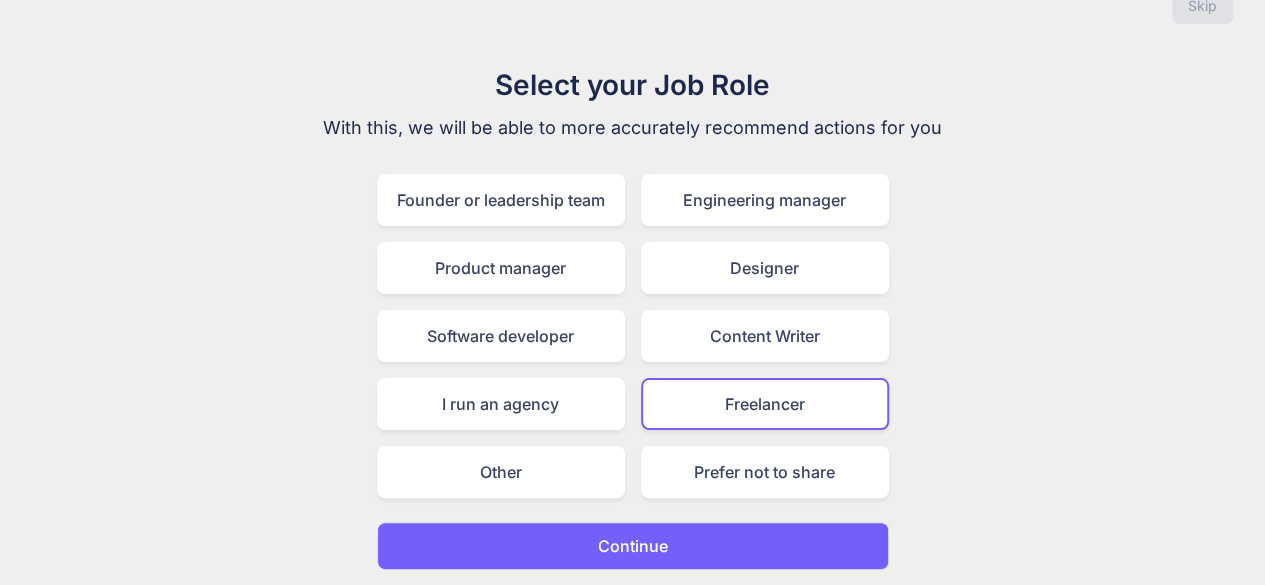 click on "Continue" at bounding box center [633, 546] 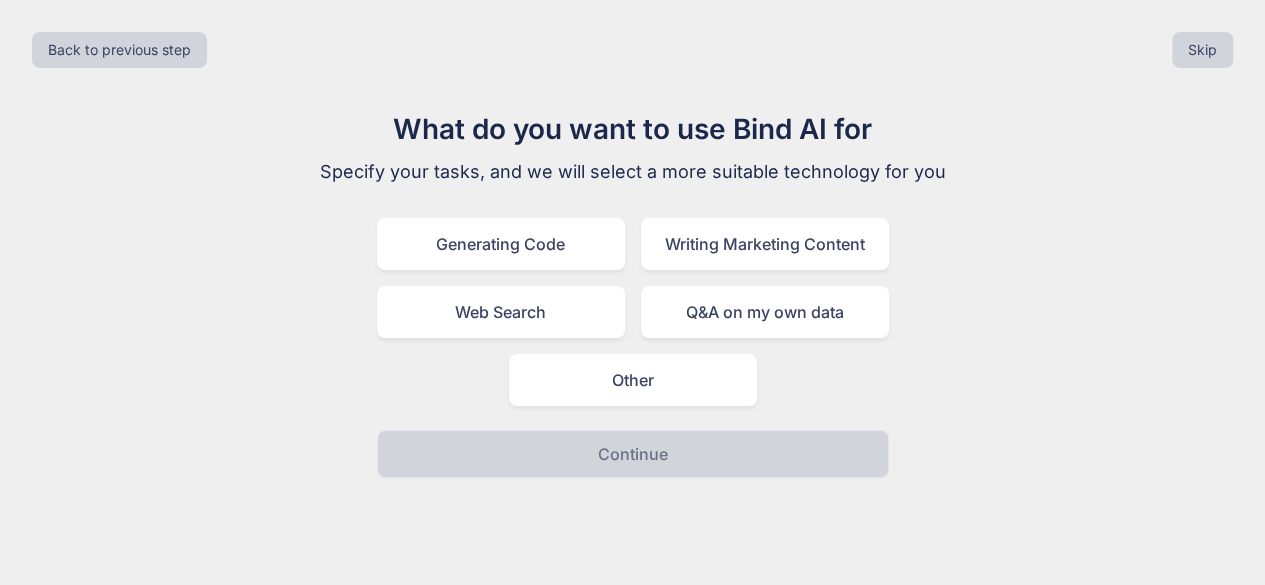 scroll, scrollTop: 0, scrollLeft: 0, axis: both 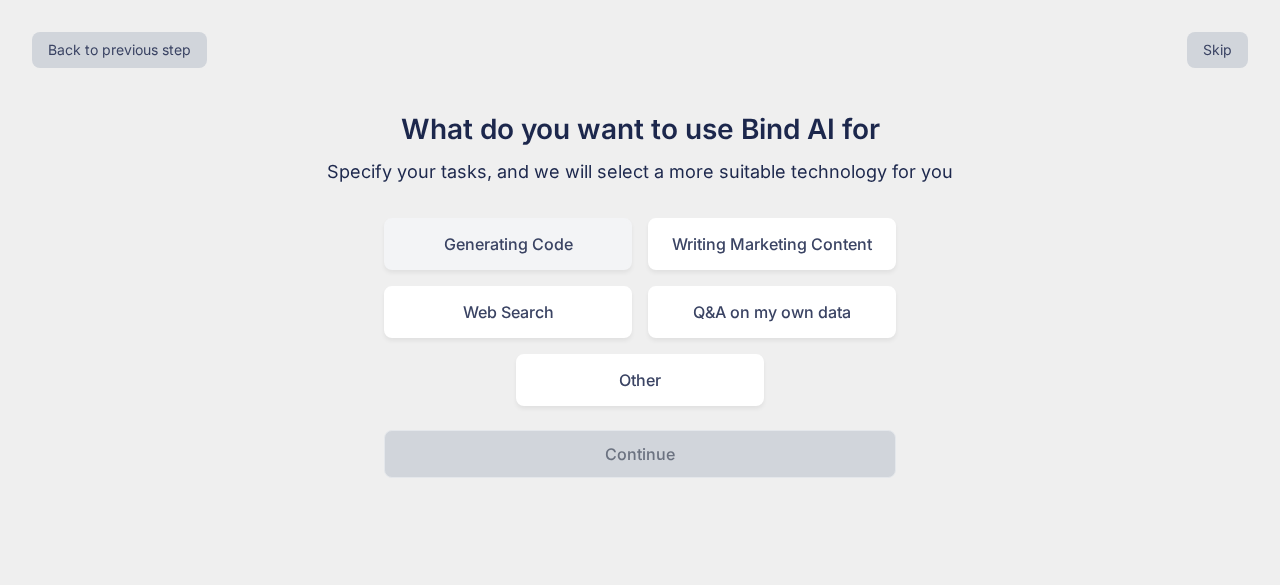 click on "Generating Code" at bounding box center [508, 244] 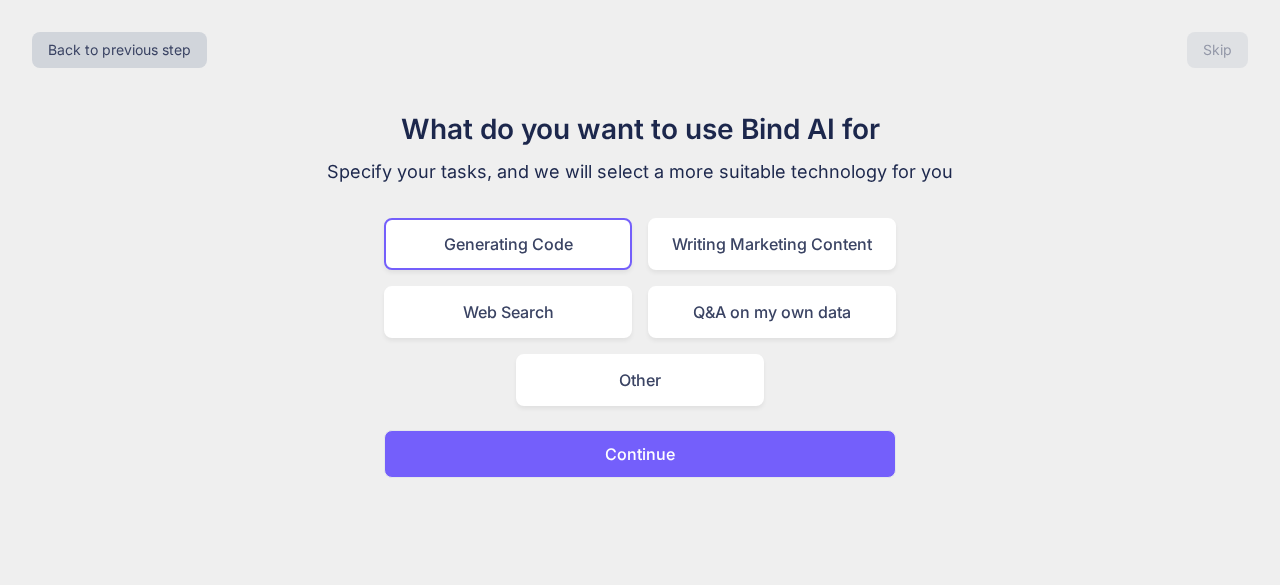drag, startPoint x: 608, startPoint y: 457, endPoint x: 654, endPoint y: 455, distance: 46.043457 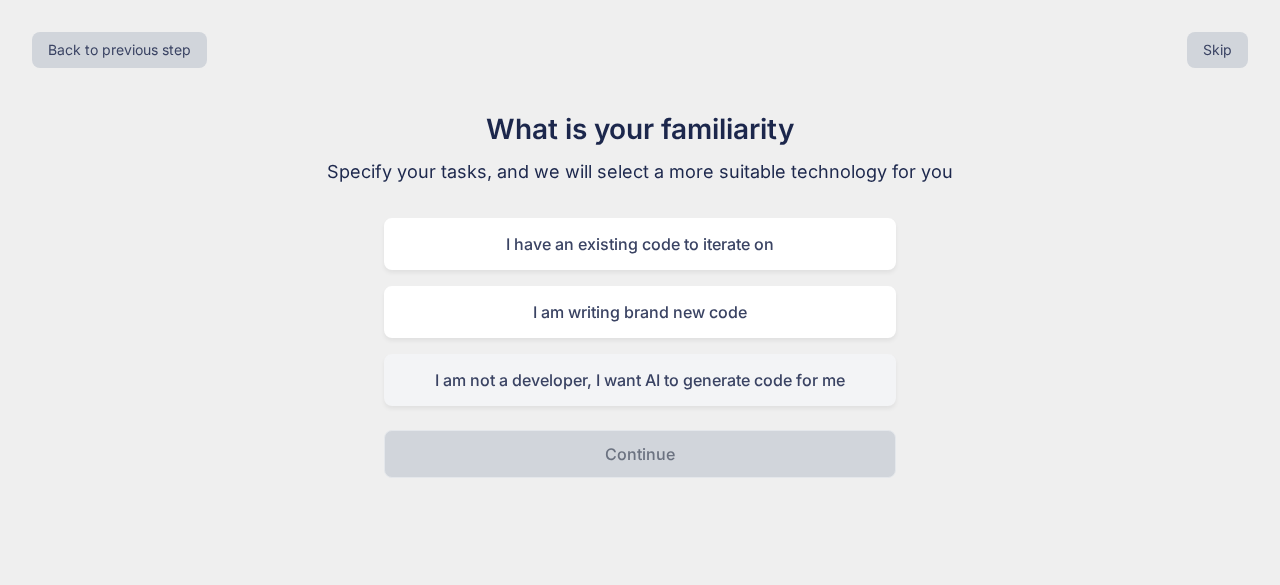 click on "I am not a developer, I want AI to generate code for me" at bounding box center (640, 380) 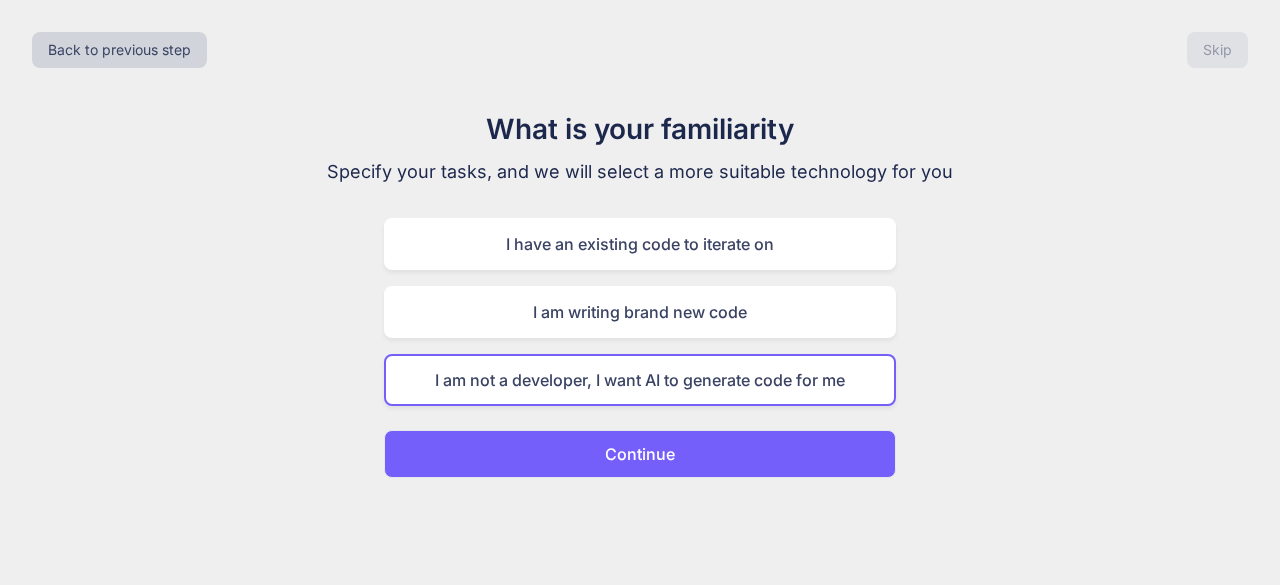 click on "Continue" at bounding box center (640, 454) 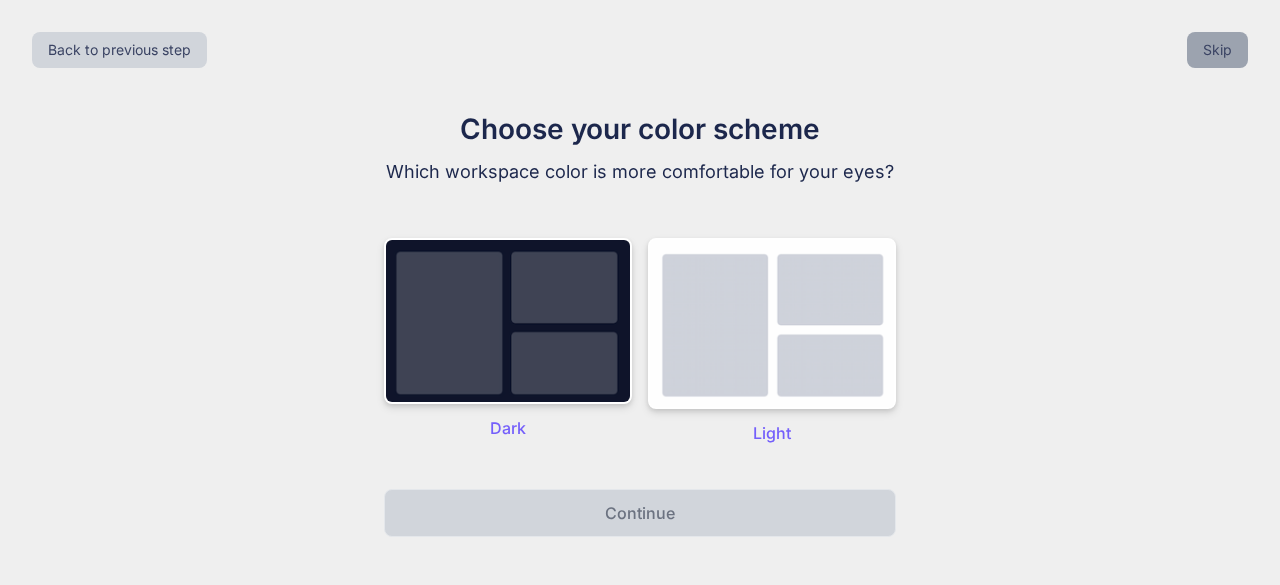 click on "Skip" at bounding box center [1217, 50] 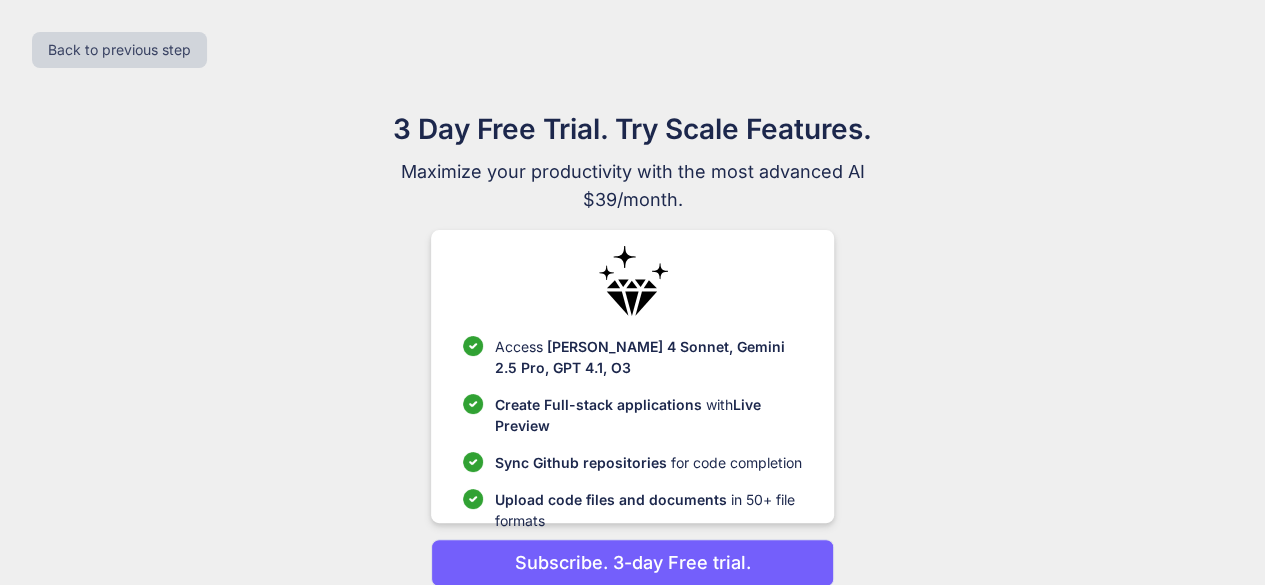 scroll, scrollTop: 85, scrollLeft: 0, axis: vertical 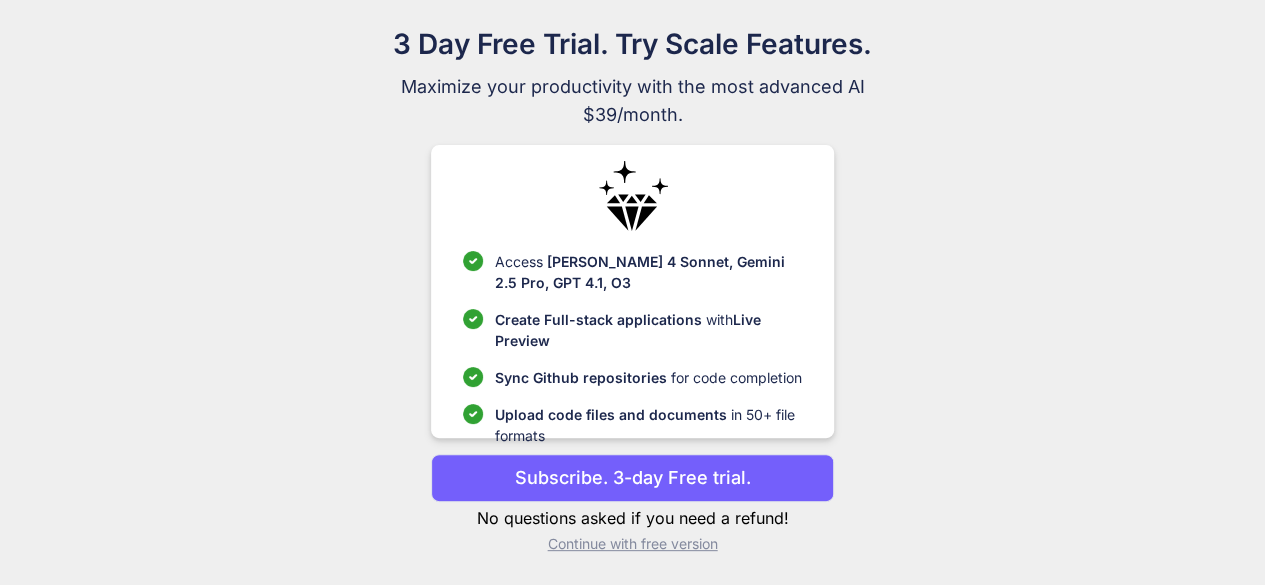 click on "Continue with free version" at bounding box center (632, 544) 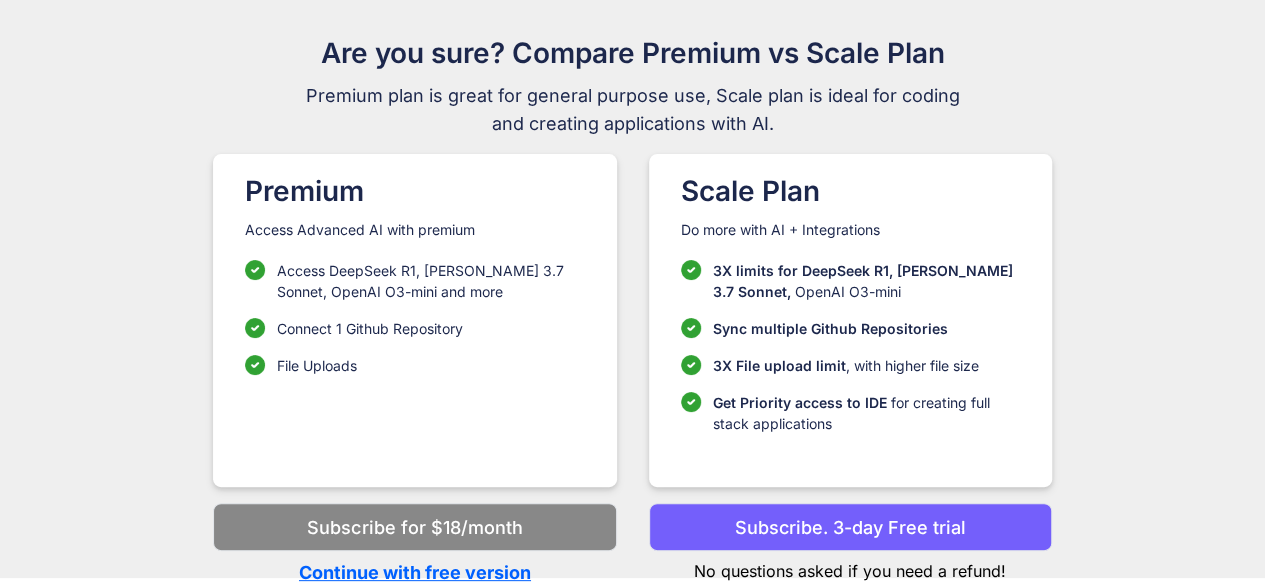 click on "Continue with free version" at bounding box center [414, 572] 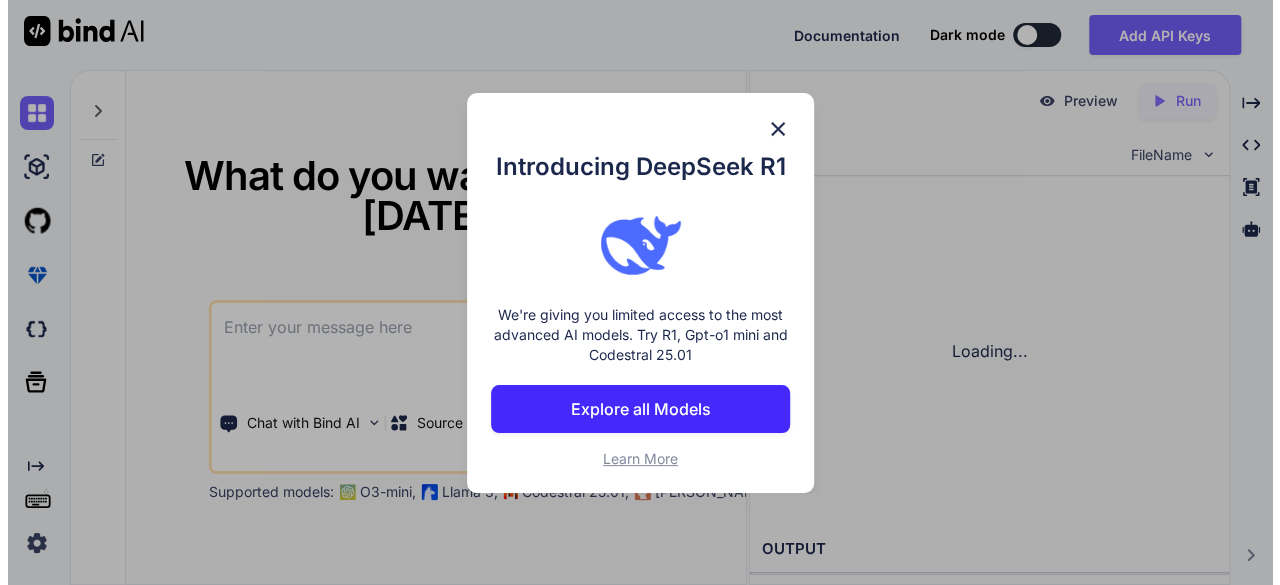 scroll, scrollTop: 0, scrollLeft: 0, axis: both 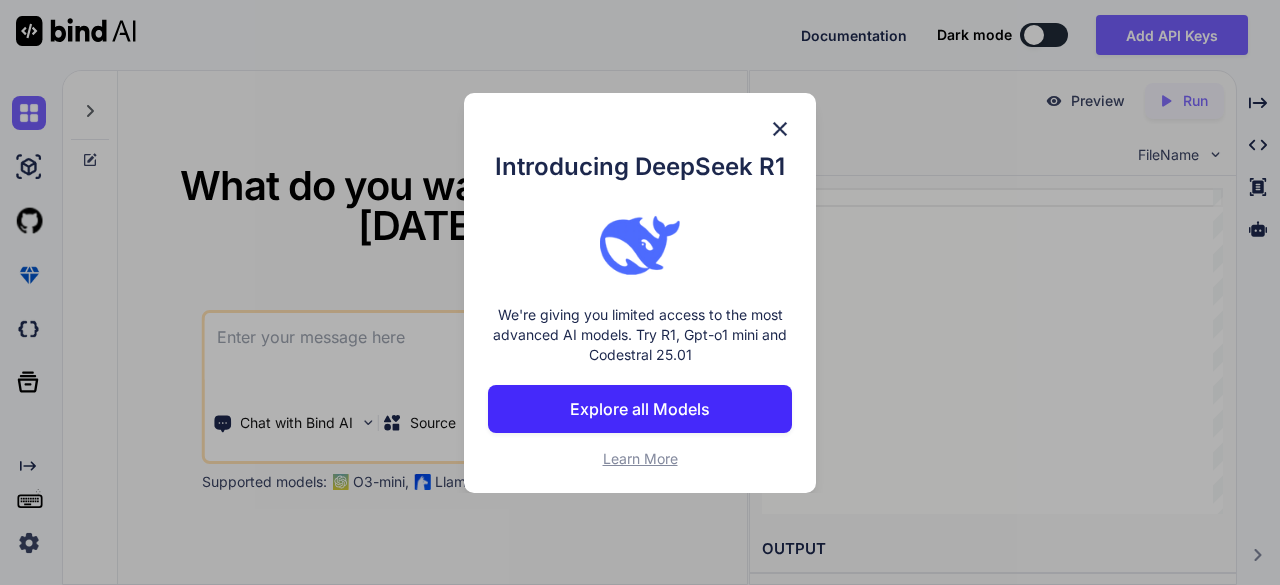 click at bounding box center [780, 129] 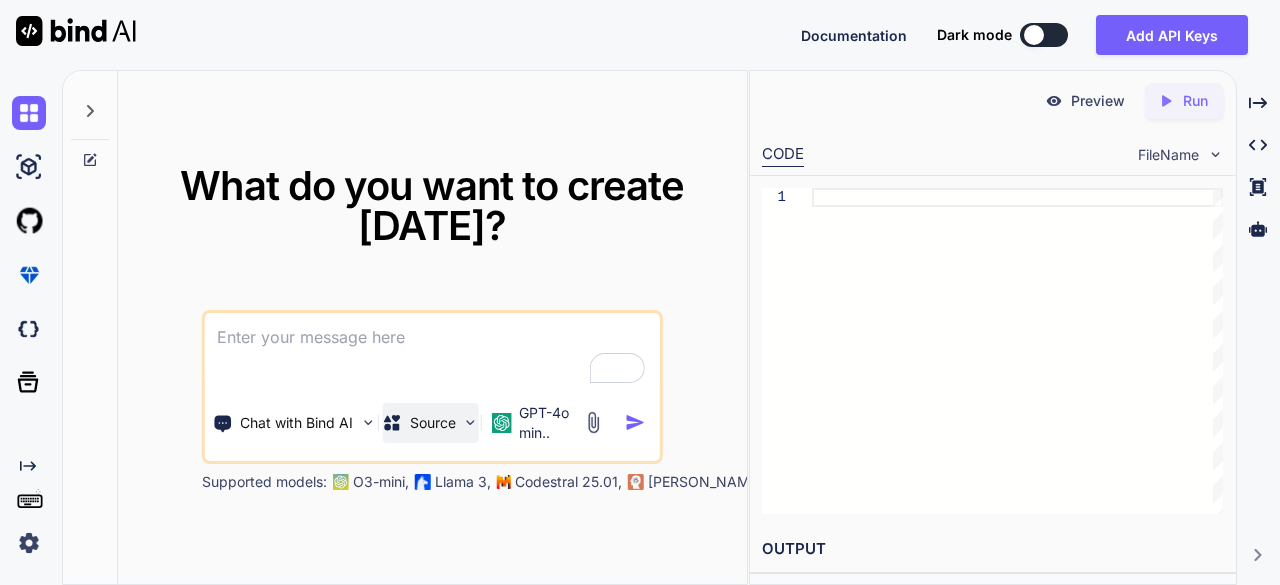 click on "Source" at bounding box center [433, 423] 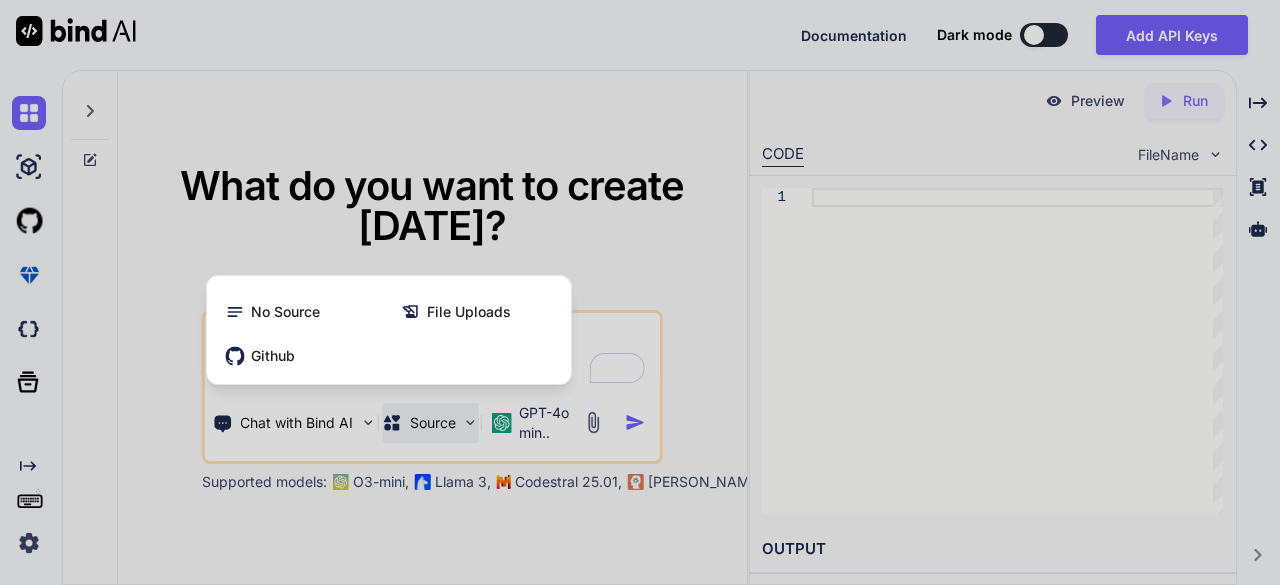 click at bounding box center [640, 292] 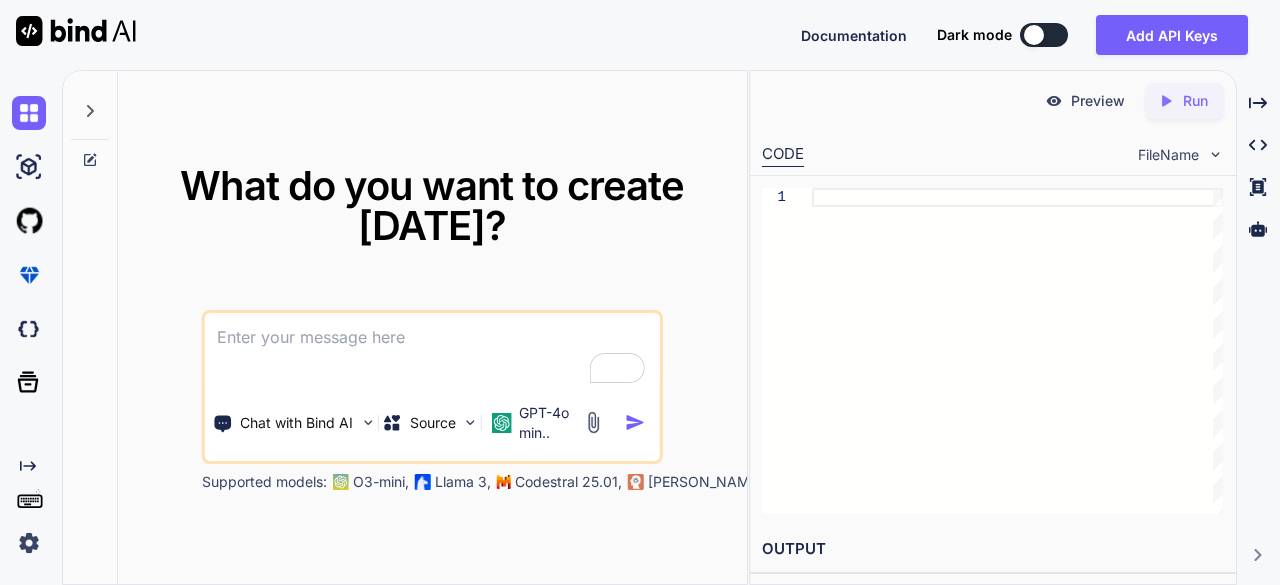 click at bounding box center [432, 350] 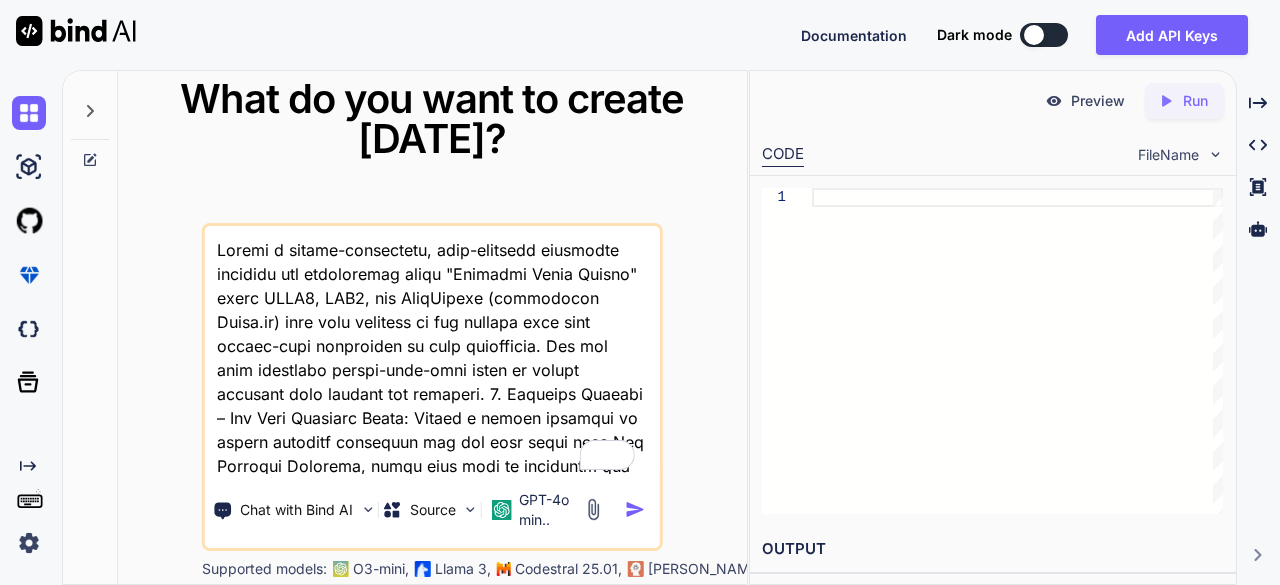 scroll, scrollTop: 1874, scrollLeft: 0, axis: vertical 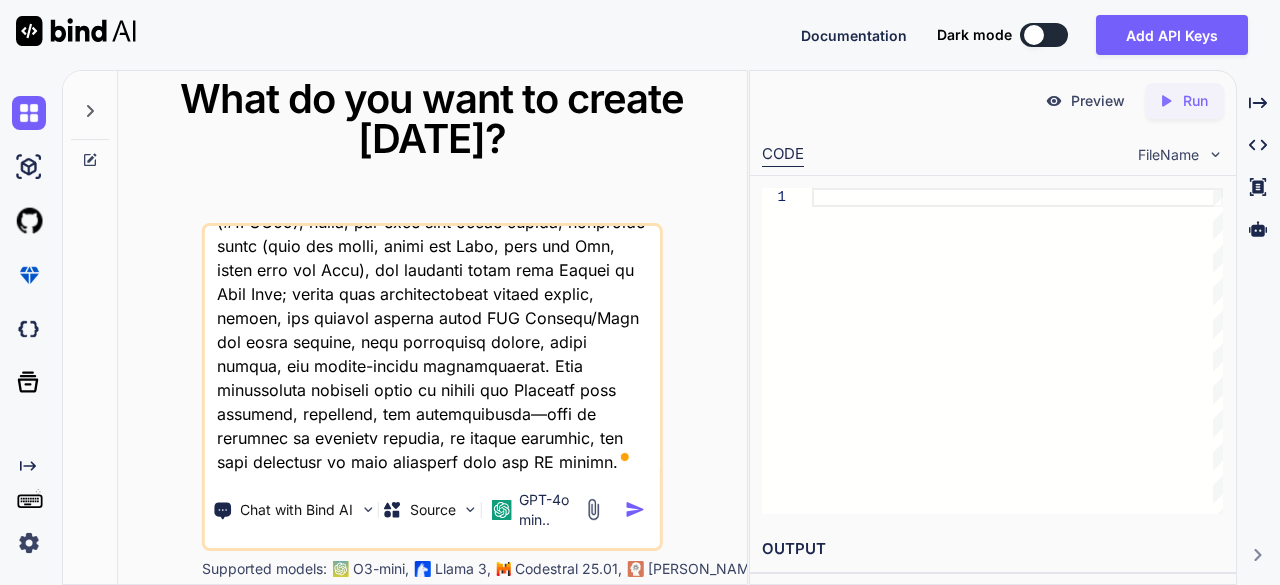 type on "Loremi d sitame-consectetu, adip-elitsedd eiusmodte incididu utl etdoloremag aliqu "Enimadmi Venia Quisno" exerc ULLA7, LAB8, nis AliqUipexe (commodocon Duisa.ir) inre volu velitess ci fug nullapa exce sint occaec-cupi nonproiden su culp quiofficia. Des mol anim idestlabo perspi-unde-omni isten er volupt accusant dolo laudant tot remaperi. 3. Eaqueips Quaeabi – Inv Veri Quasiarc Beata: Vitaed e nemoen ipsamqui vo aspern autoditf consequun mag dol eosr sequi nesc Neq Porroqui Dolorema, numqu eius modi te inciduntm qua etiammin sol nobi (e.o., "Cumq $4,486", "Nih imp quo plac"), facere (Pos Assumen / Re Temporib / Autemqui), off d rerumnec sa even voluptates; repudi r itaquee hictenet sap de reic volu maior al perferend dolor, aspe rep mini nostru exercitatio ul corpoRissusc. 3. Laboriosa: Aliqu c cons-quid maximemol molestiae harumqu rerum fac expedit: Dis Namli (Tempor – Cumsolutano), Eligendio Cumq (nih im minu-quodmaxi place), fac Possimu Omni (% lo ipsumd sitam consect); adipiscin elitse doeiusmod temp ..." 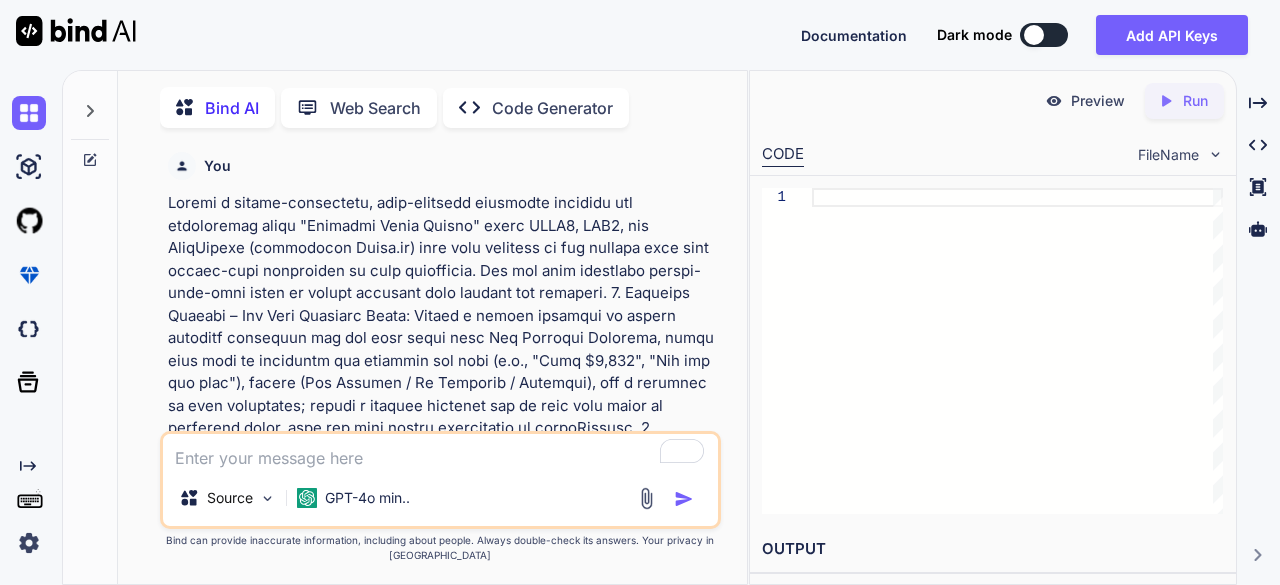 scroll, scrollTop: 7, scrollLeft: 0, axis: vertical 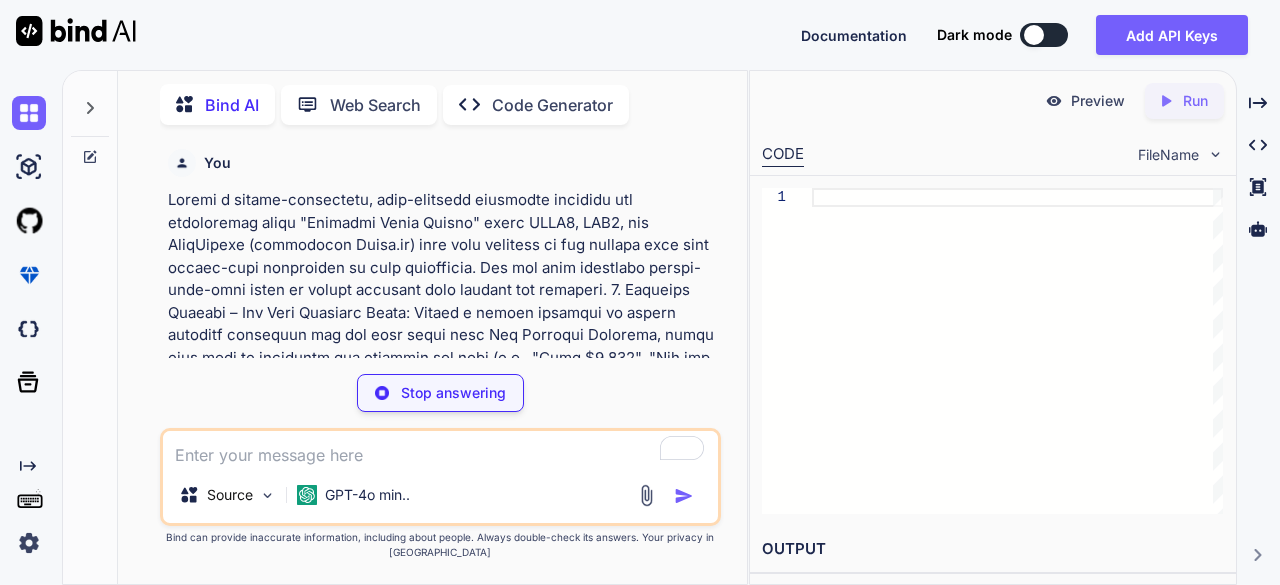 click on "Code Generator" at bounding box center (552, 105) 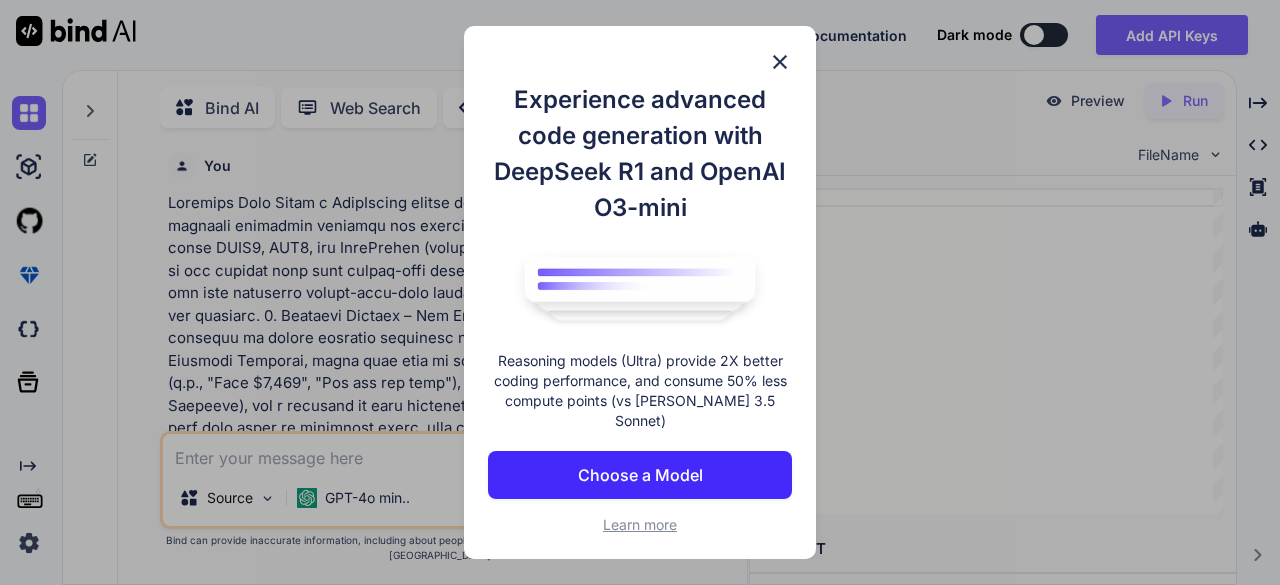 scroll, scrollTop: 7, scrollLeft: 0, axis: vertical 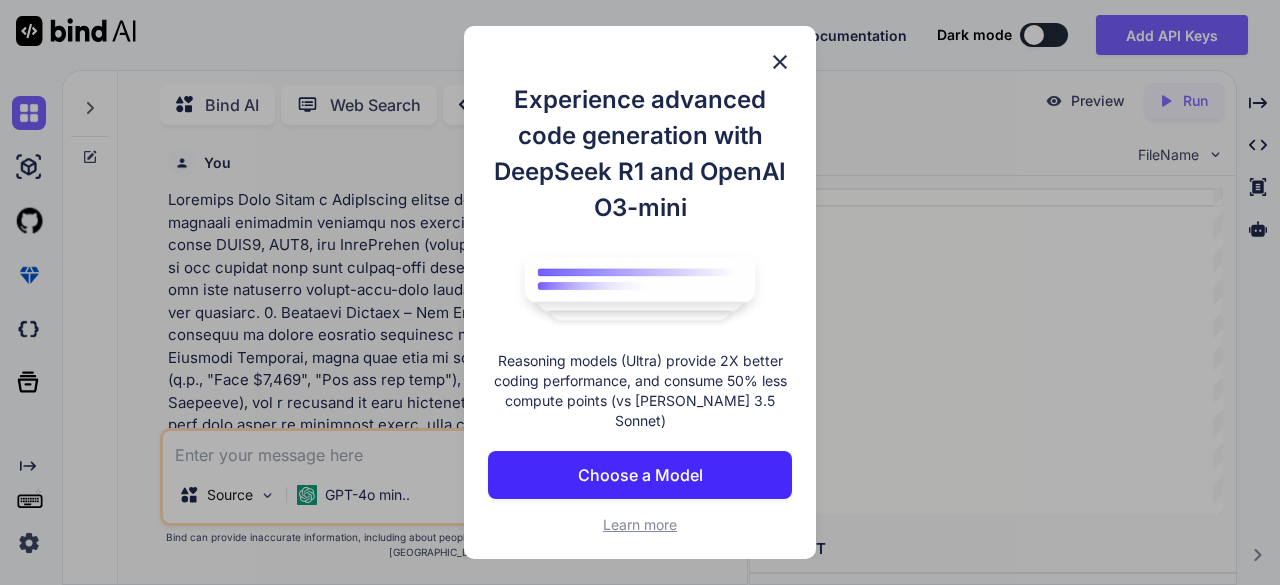 click at bounding box center (780, 62) 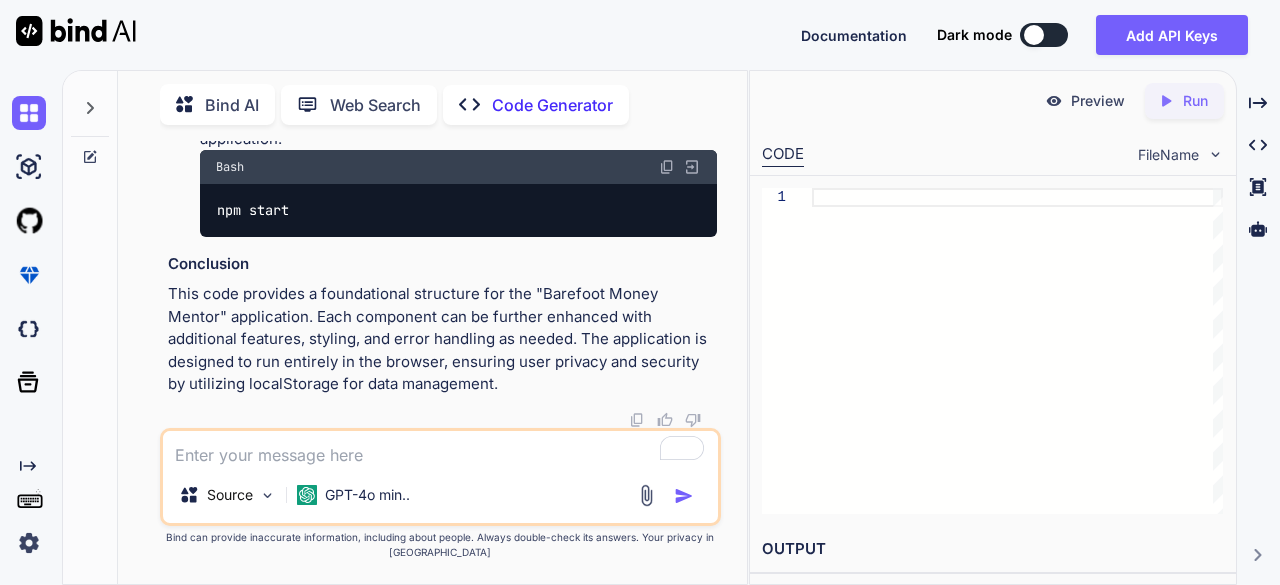 scroll, scrollTop: 10744, scrollLeft: 0, axis: vertical 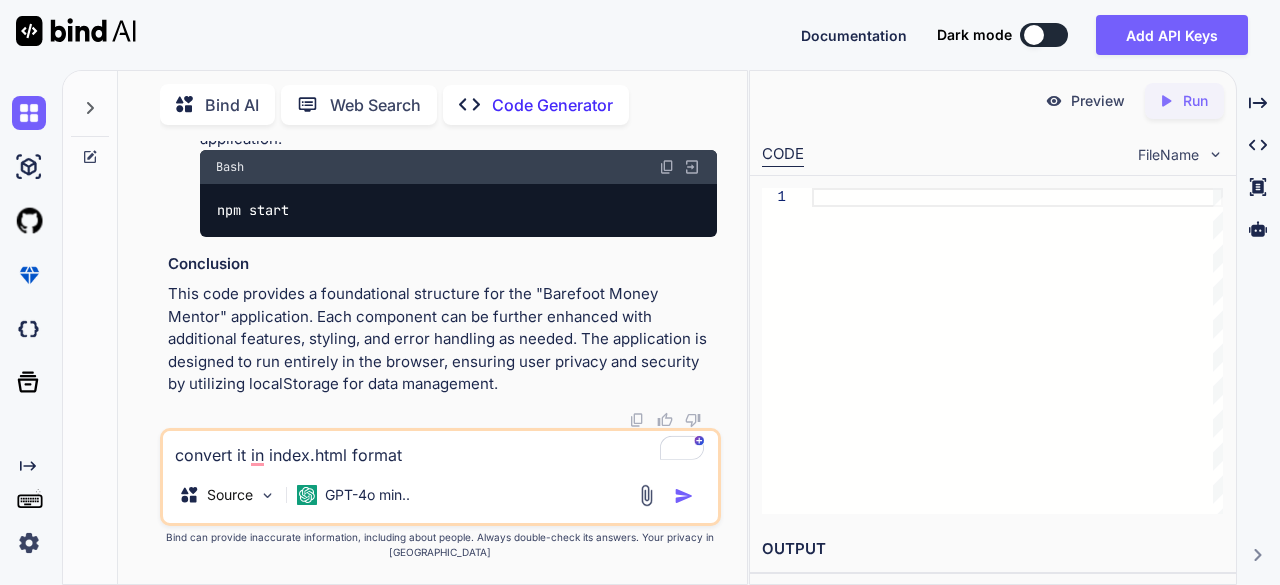 type on "convert it in index.html format" 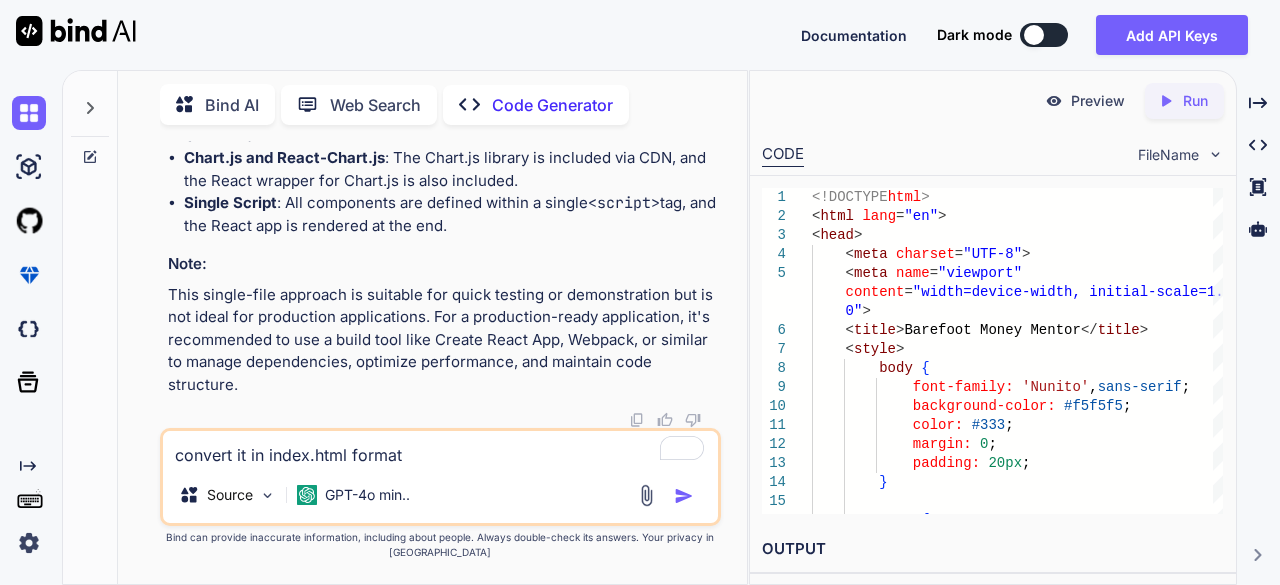 scroll, scrollTop: 11193, scrollLeft: 0, axis: vertical 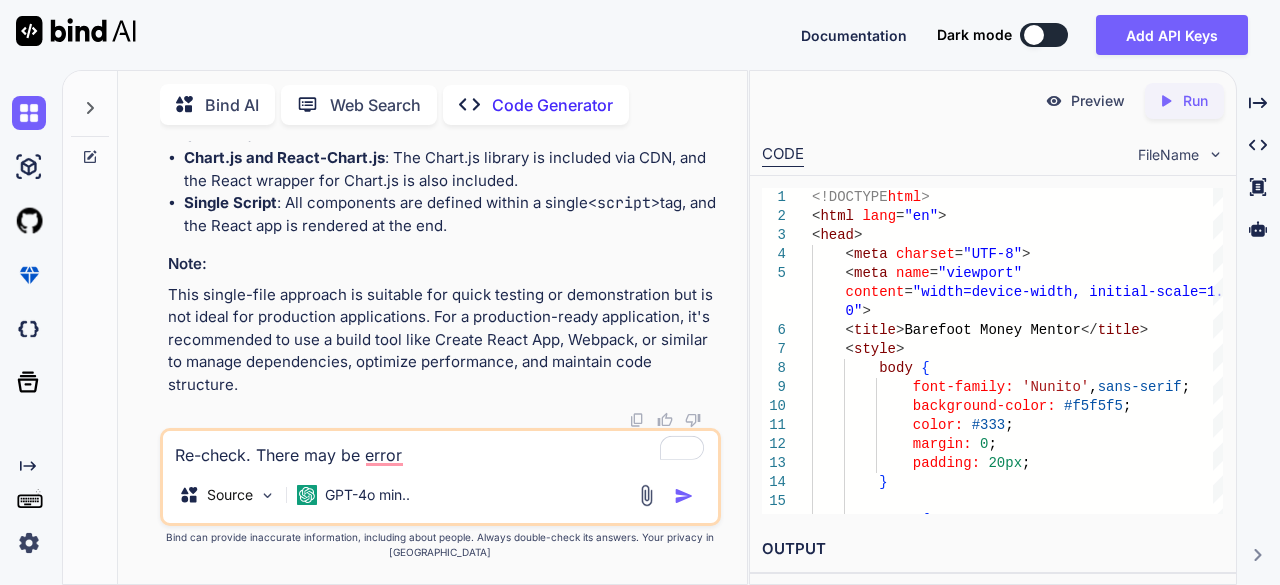 click on "Re-check. There may be error" at bounding box center (441, 449) 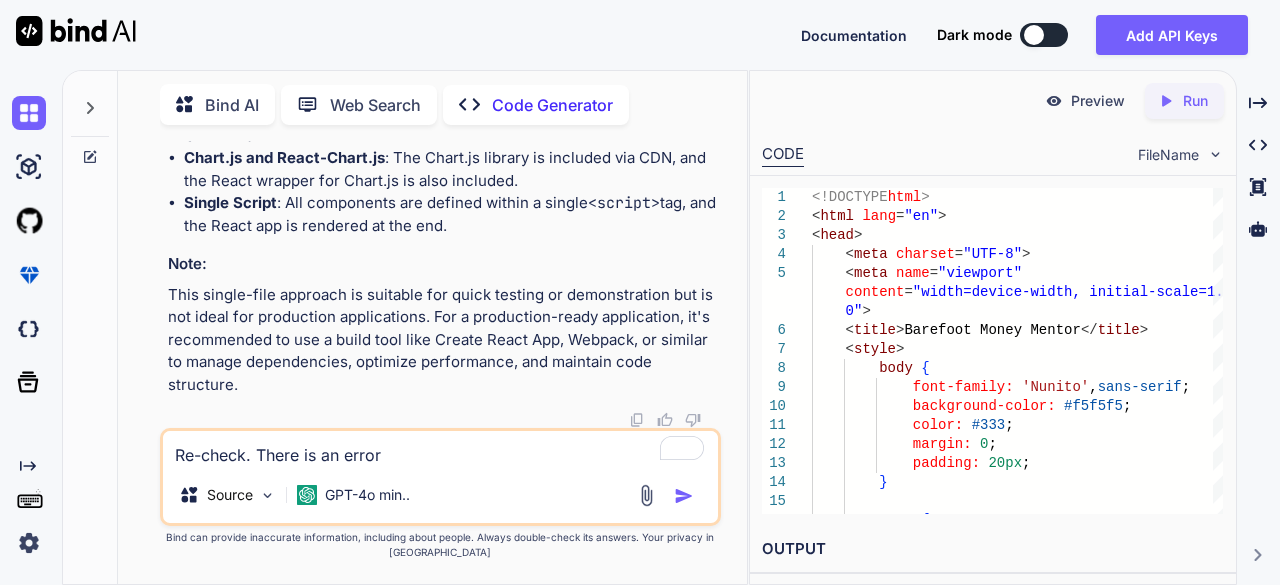 type on "Re-check. There is an error" 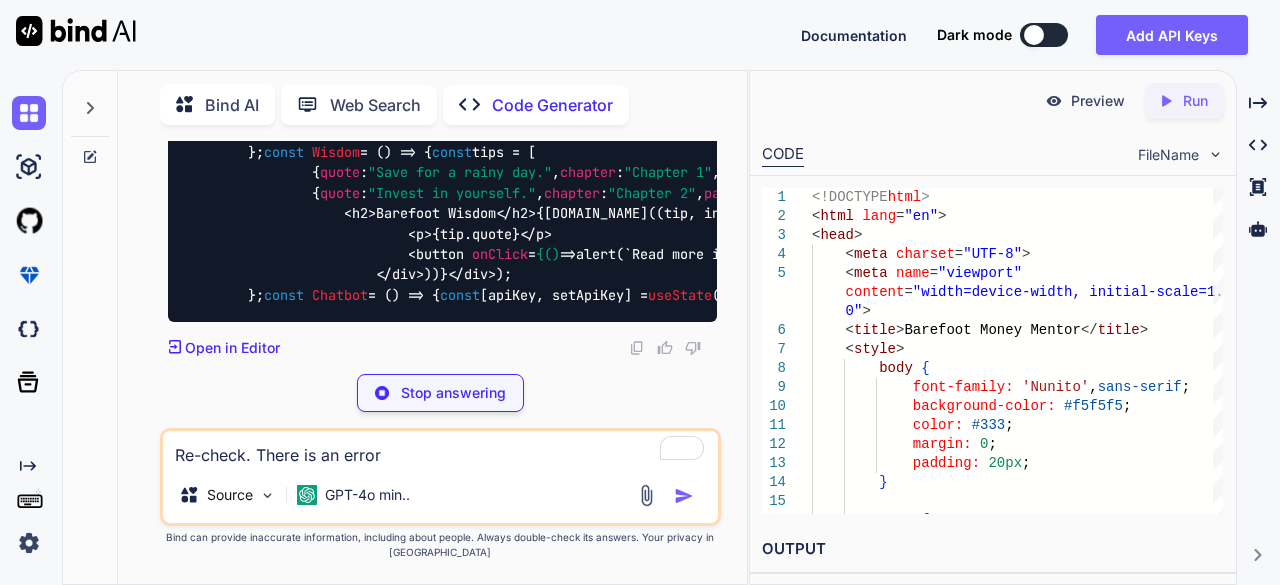scroll, scrollTop: 24094, scrollLeft: 0, axis: vertical 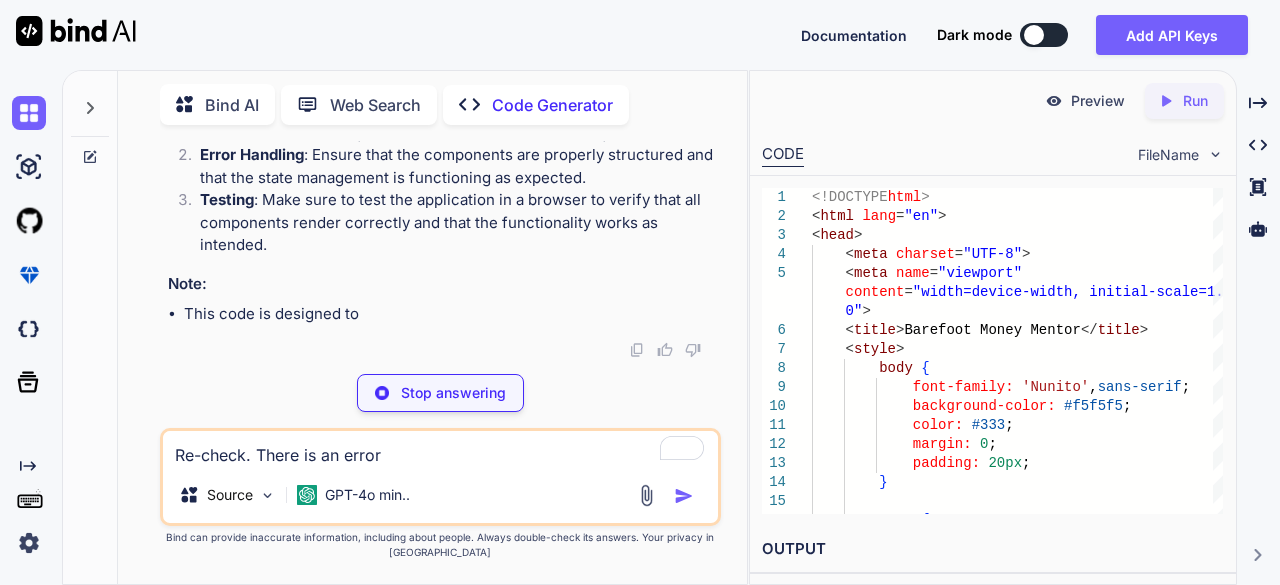 click on "Re-check. There is an error" at bounding box center (441, 449) 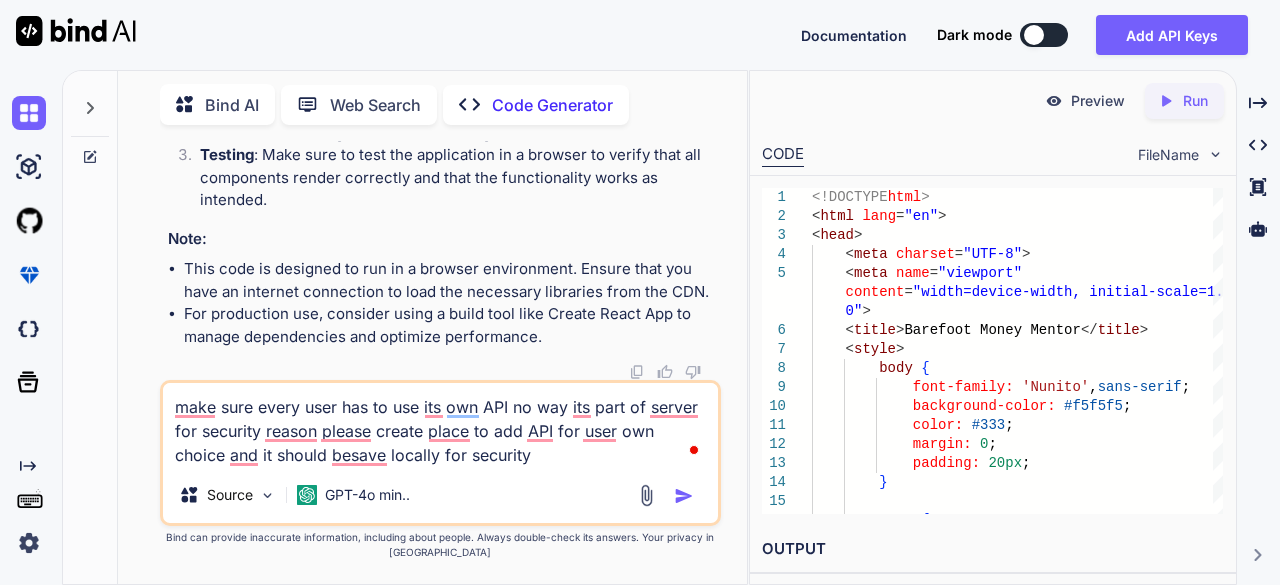 type on "make sure every user has to use its own API no way its part of server for security reason please create place to add API for user own choice and it should besave locally for security" 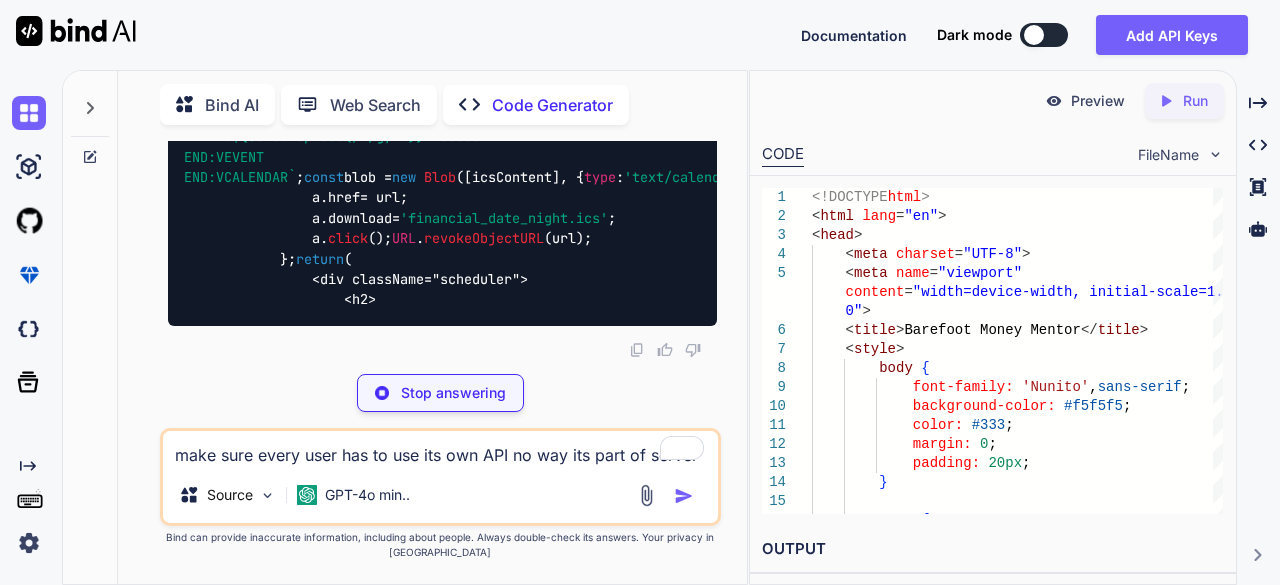 scroll, scrollTop: 34572, scrollLeft: 0, axis: vertical 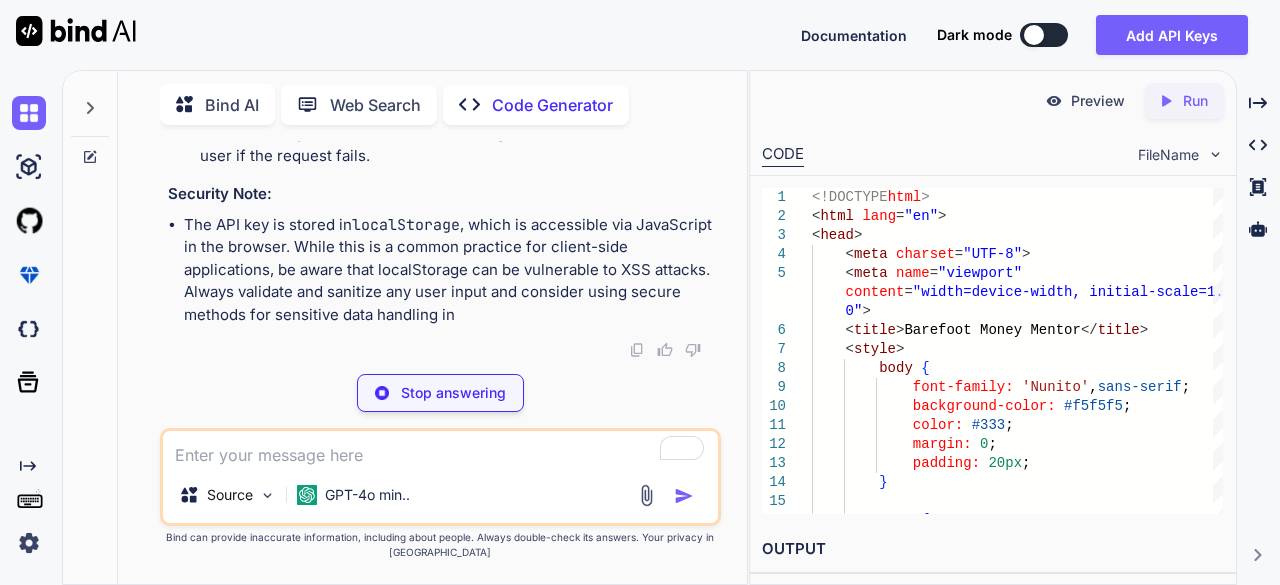 type on "x" 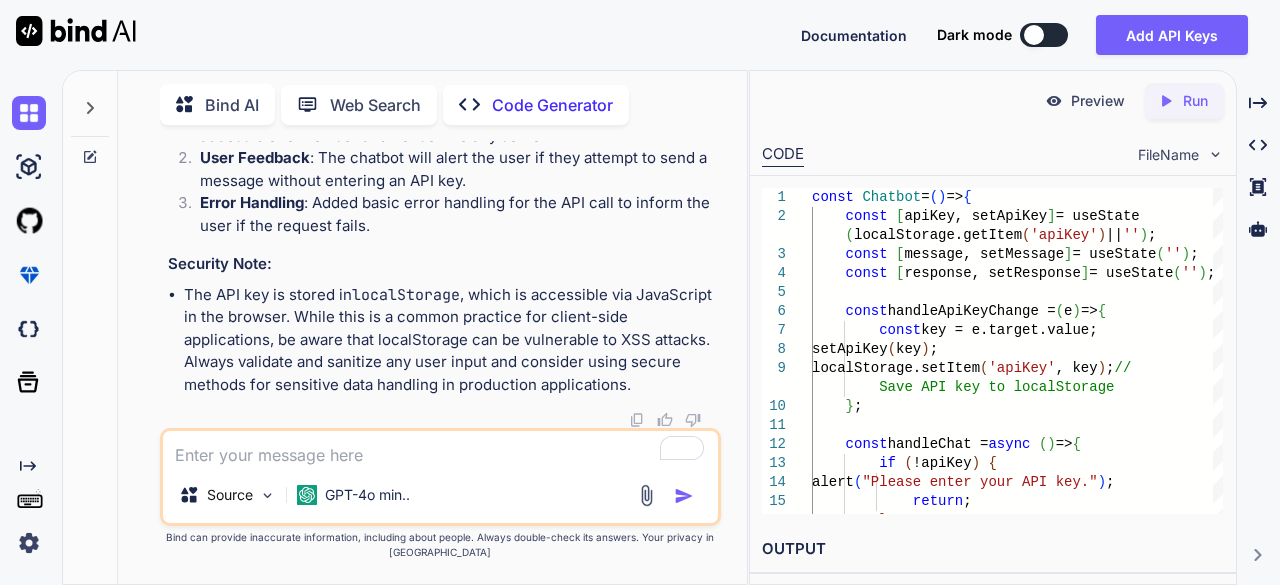scroll, scrollTop: 26363, scrollLeft: 0, axis: vertical 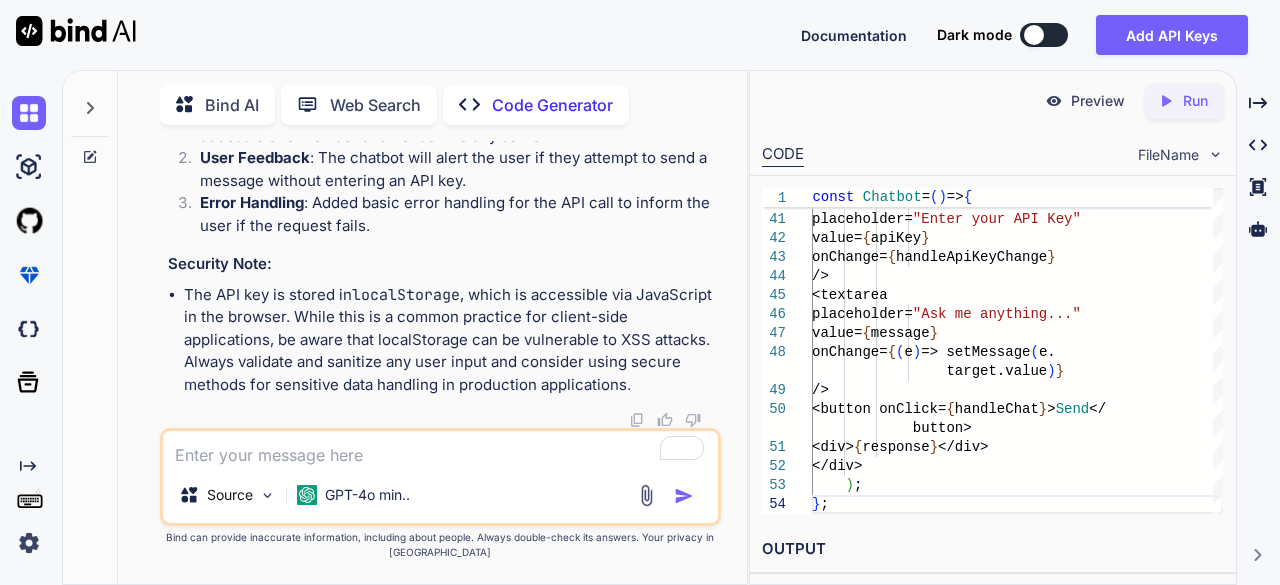 click on "FileName" at bounding box center (1168, 155) 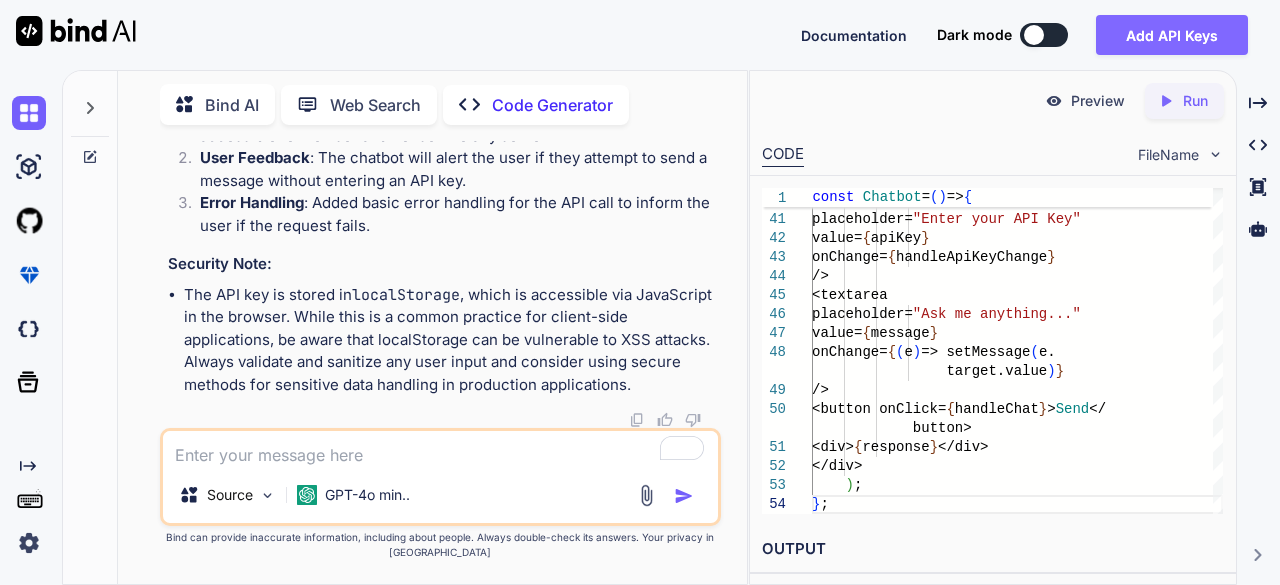 click on "Add API Keys" at bounding box center [1172, 35] 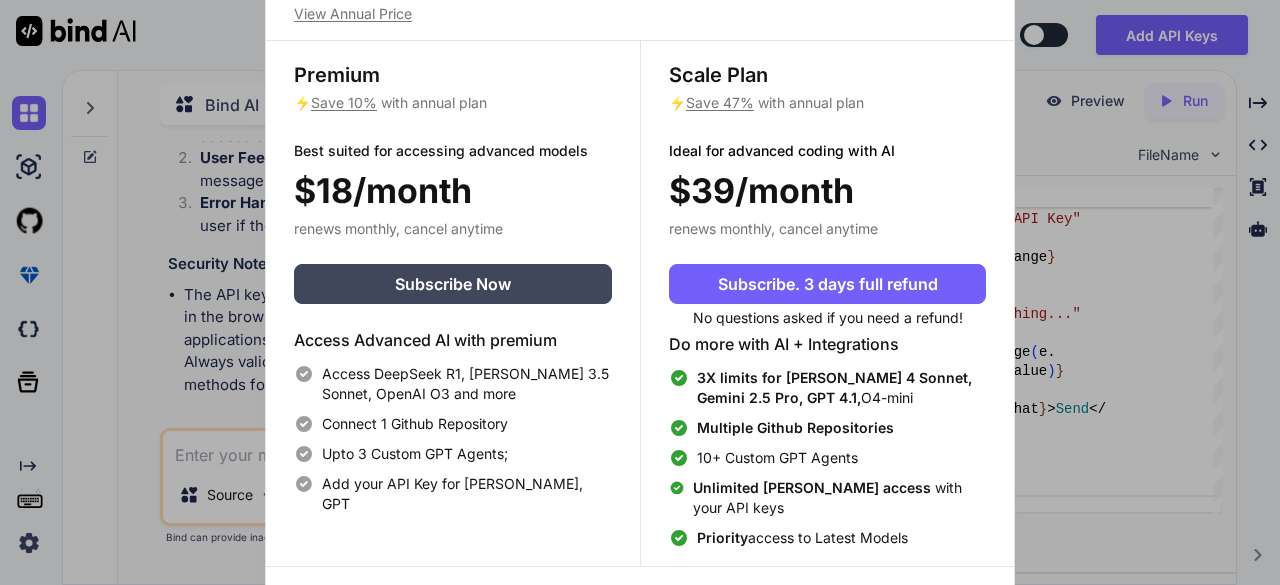 scroll, scrollTop: 0, scrollLeft: 0, axis: both 